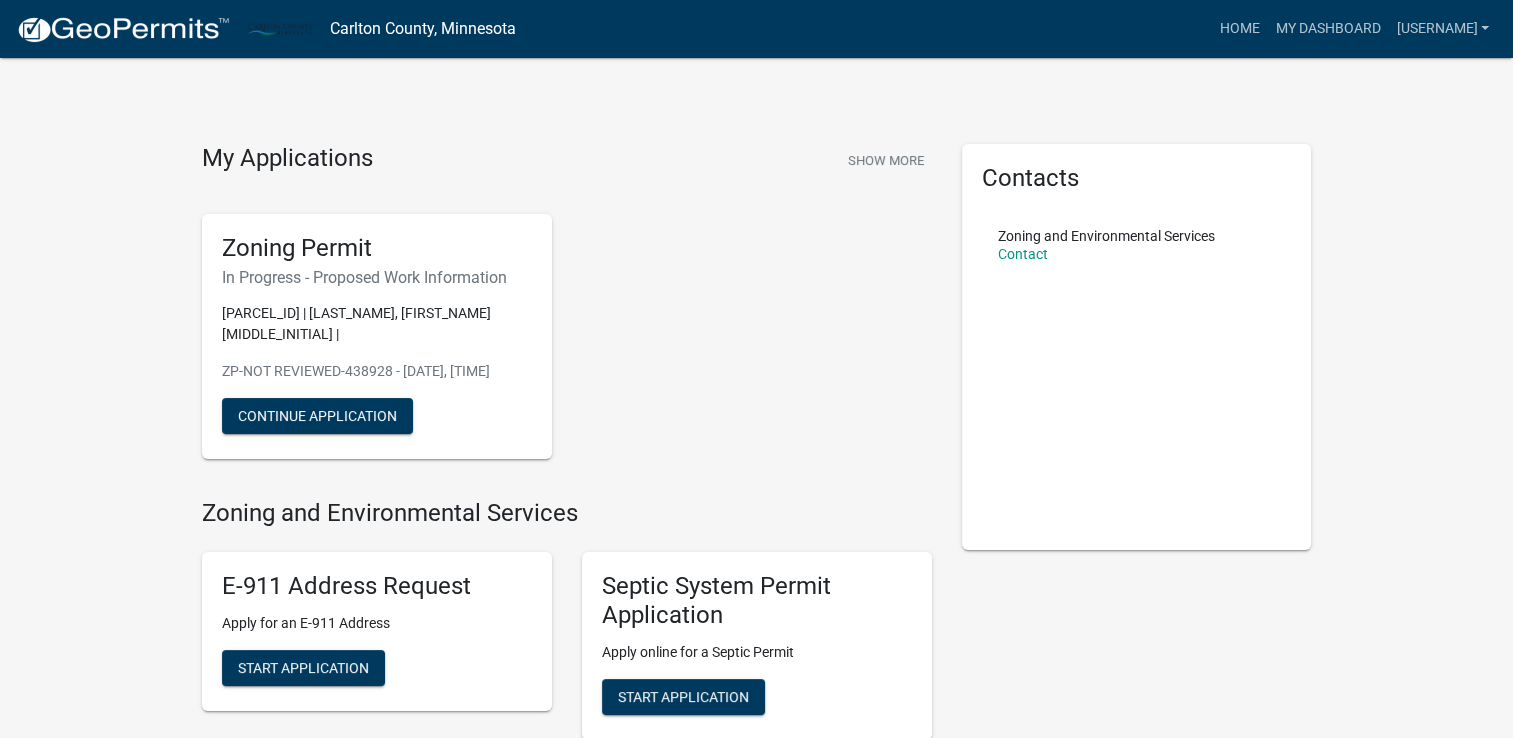 scroll, scrollTop: 100, scrollLeft: 0, axis: vertical 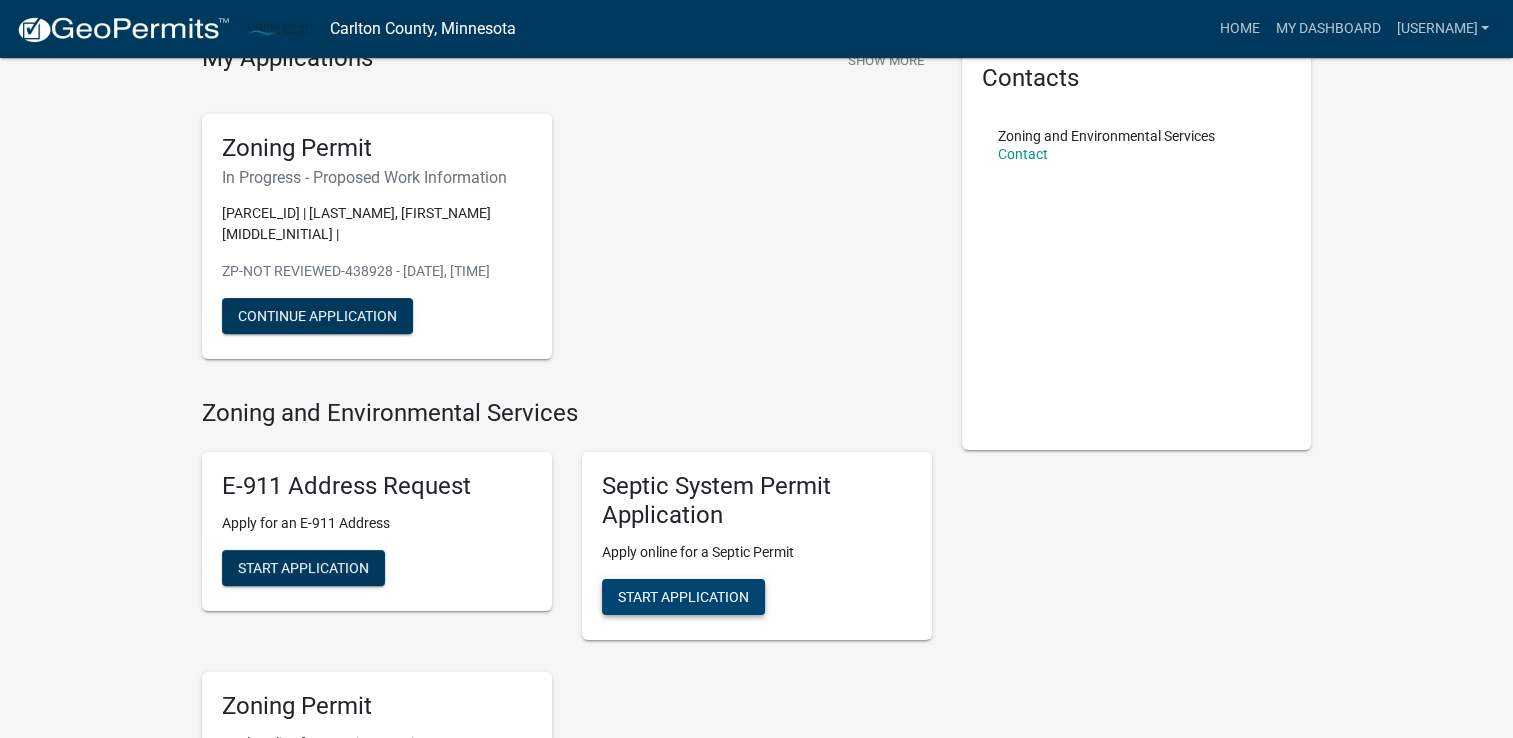 click on "Start Application" at bounding box center [683, 596] 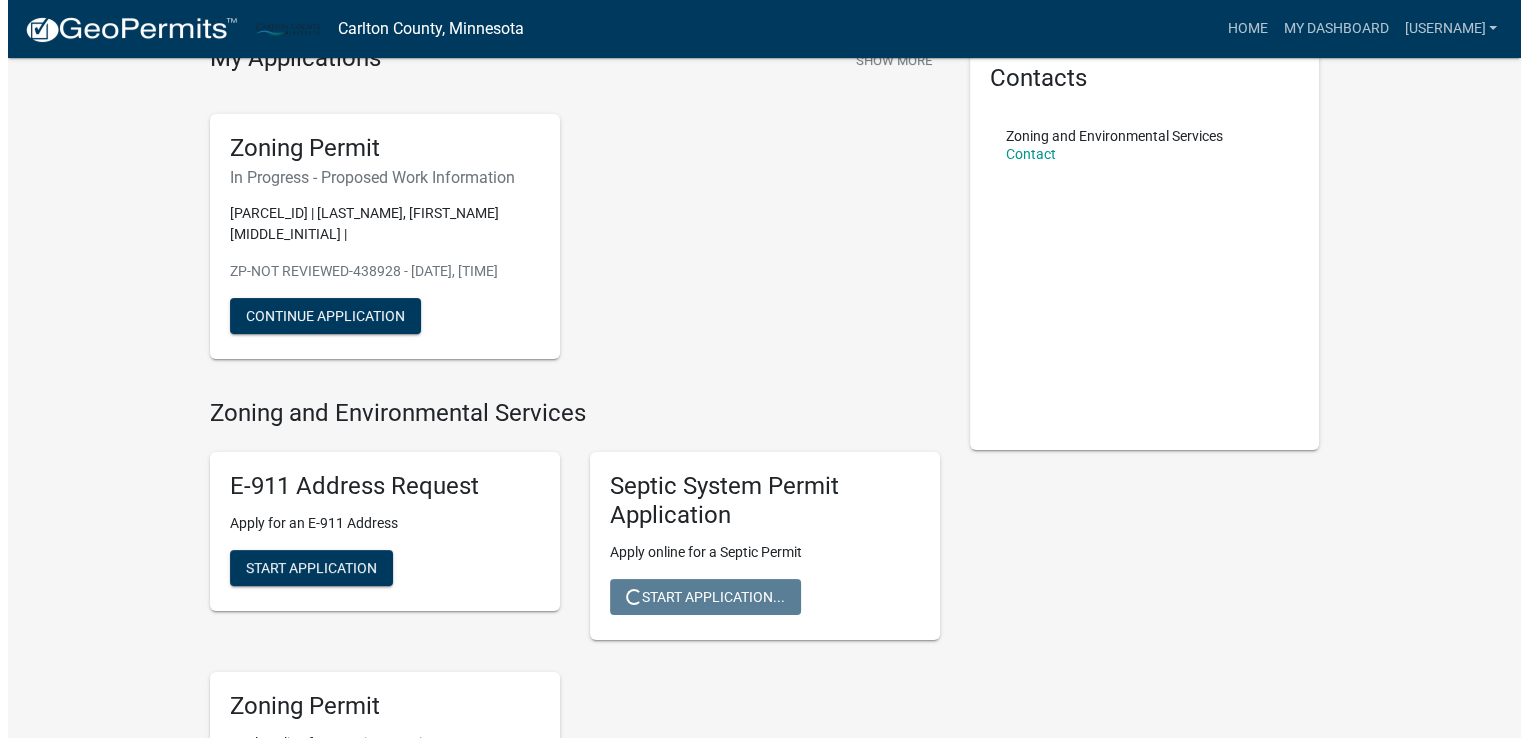 scroll, scrollTop: 0, scrollLeft: 0, axis: both 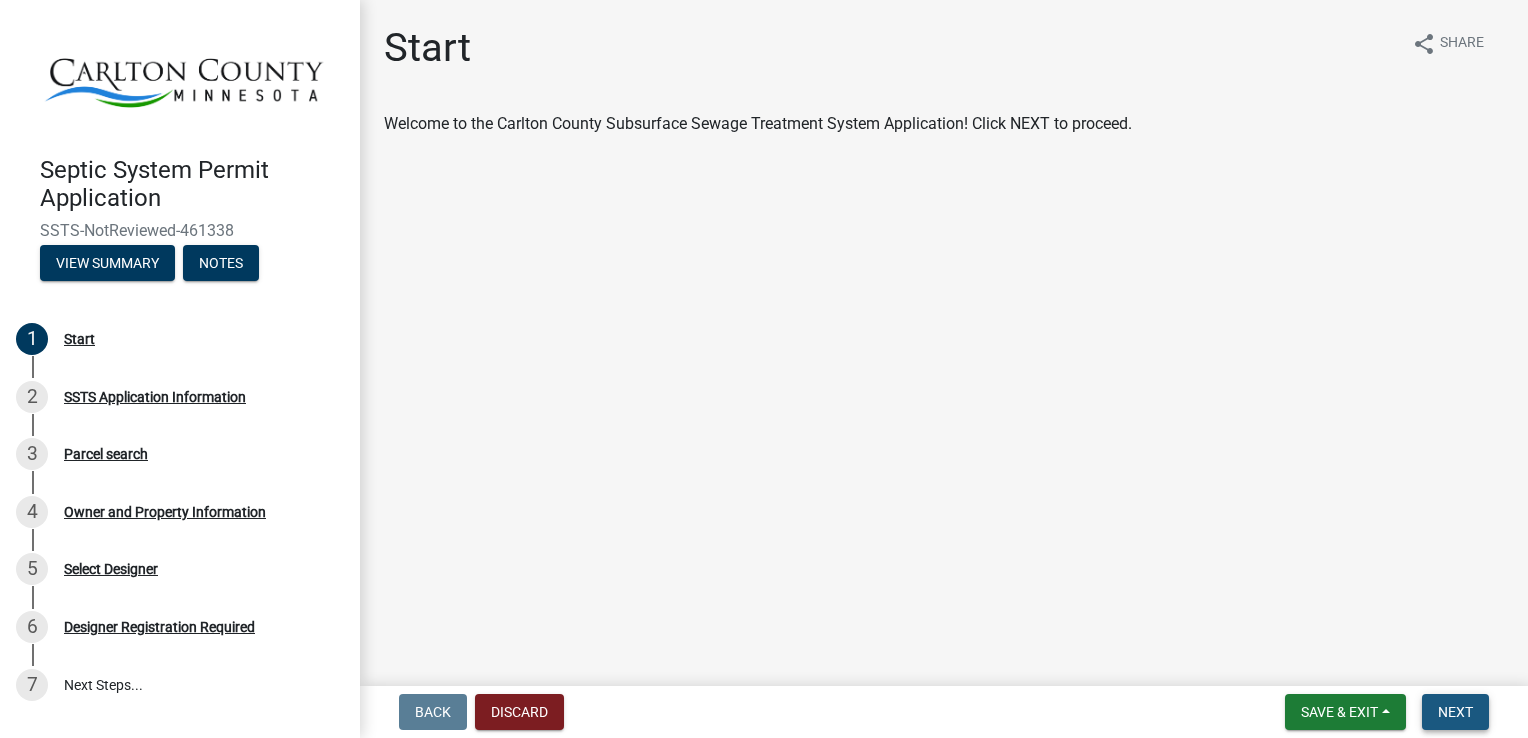 click on "Next" at bounding box center (1455, 712) 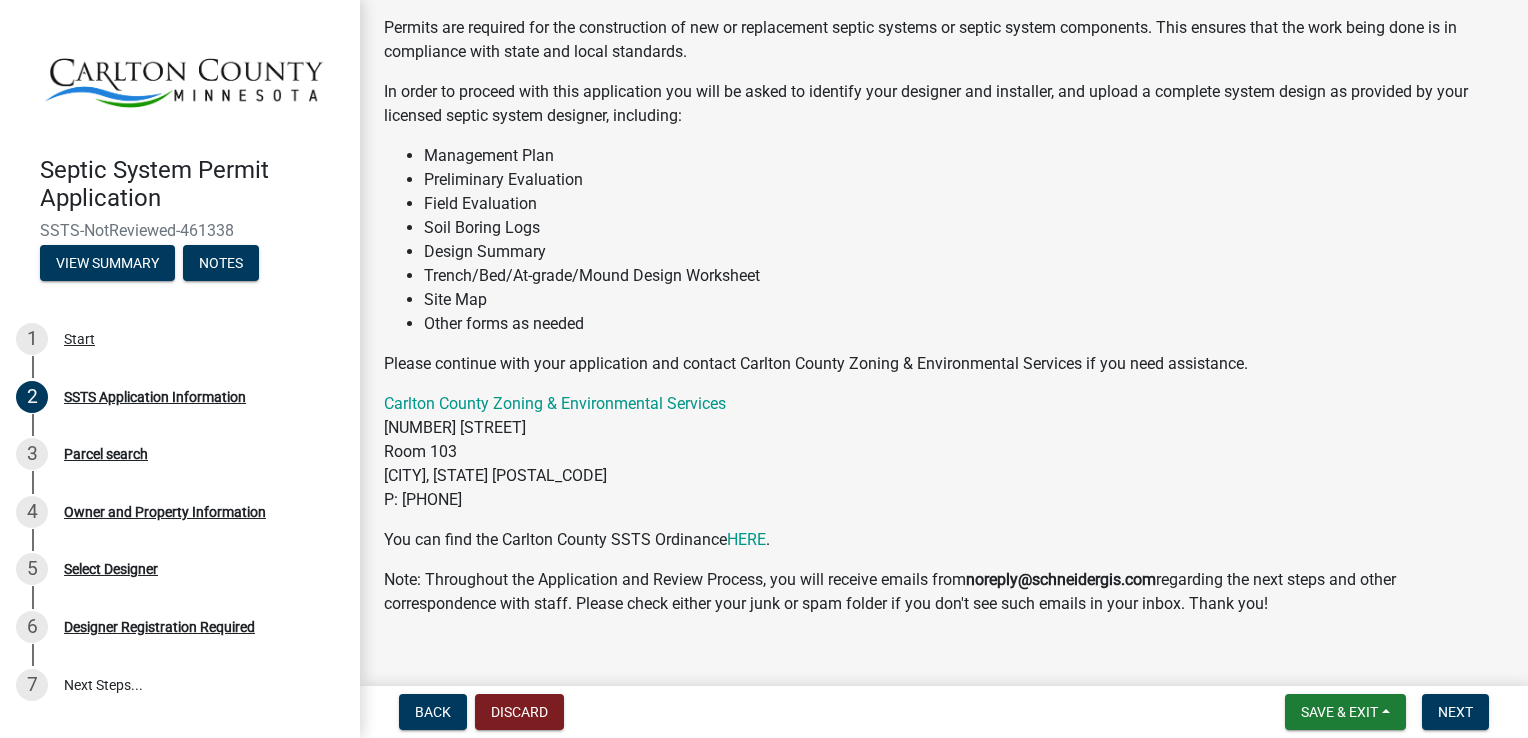 scroll, scrollTop: 188, scrollLeft: 0, axis: vertical 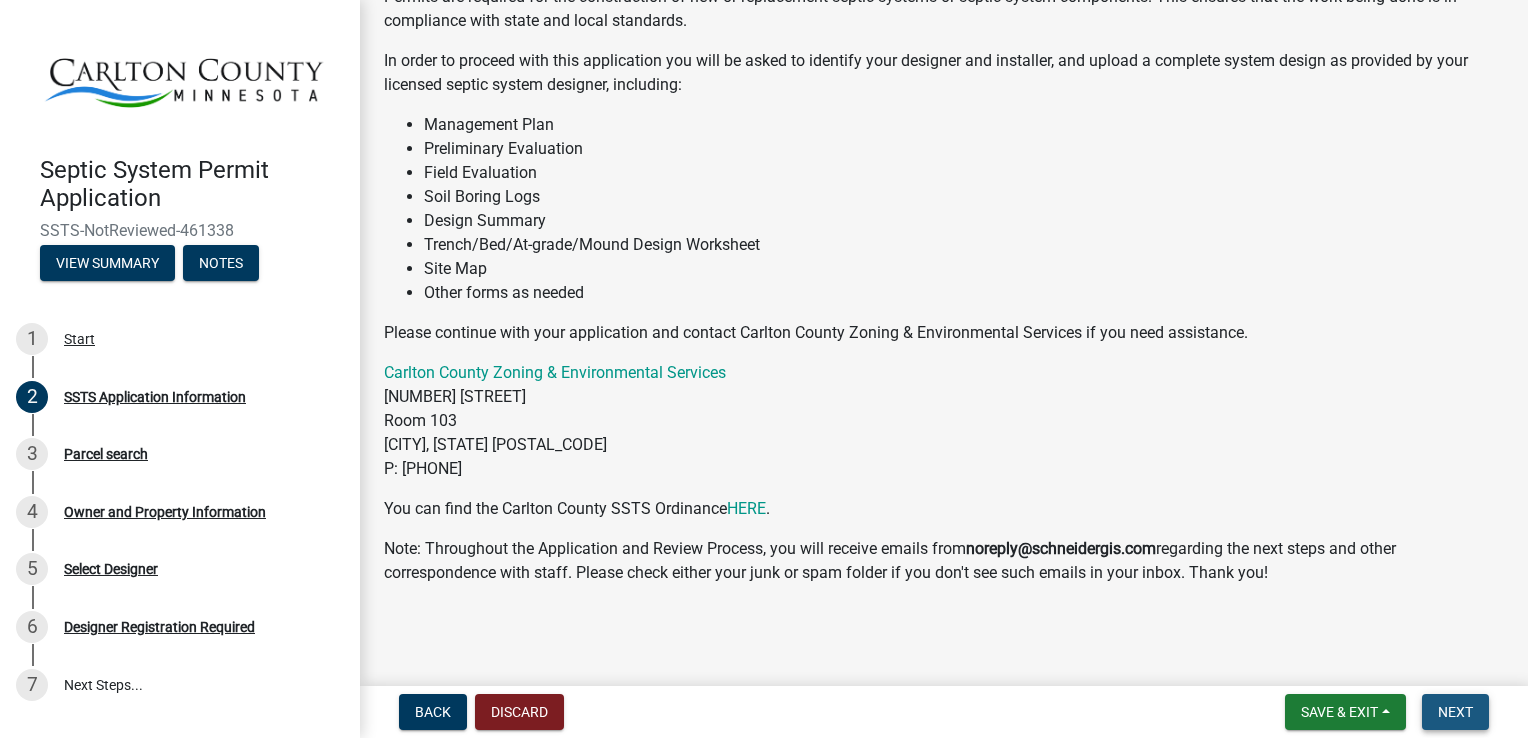 click on "Next" at bounding box center [1455, 712] 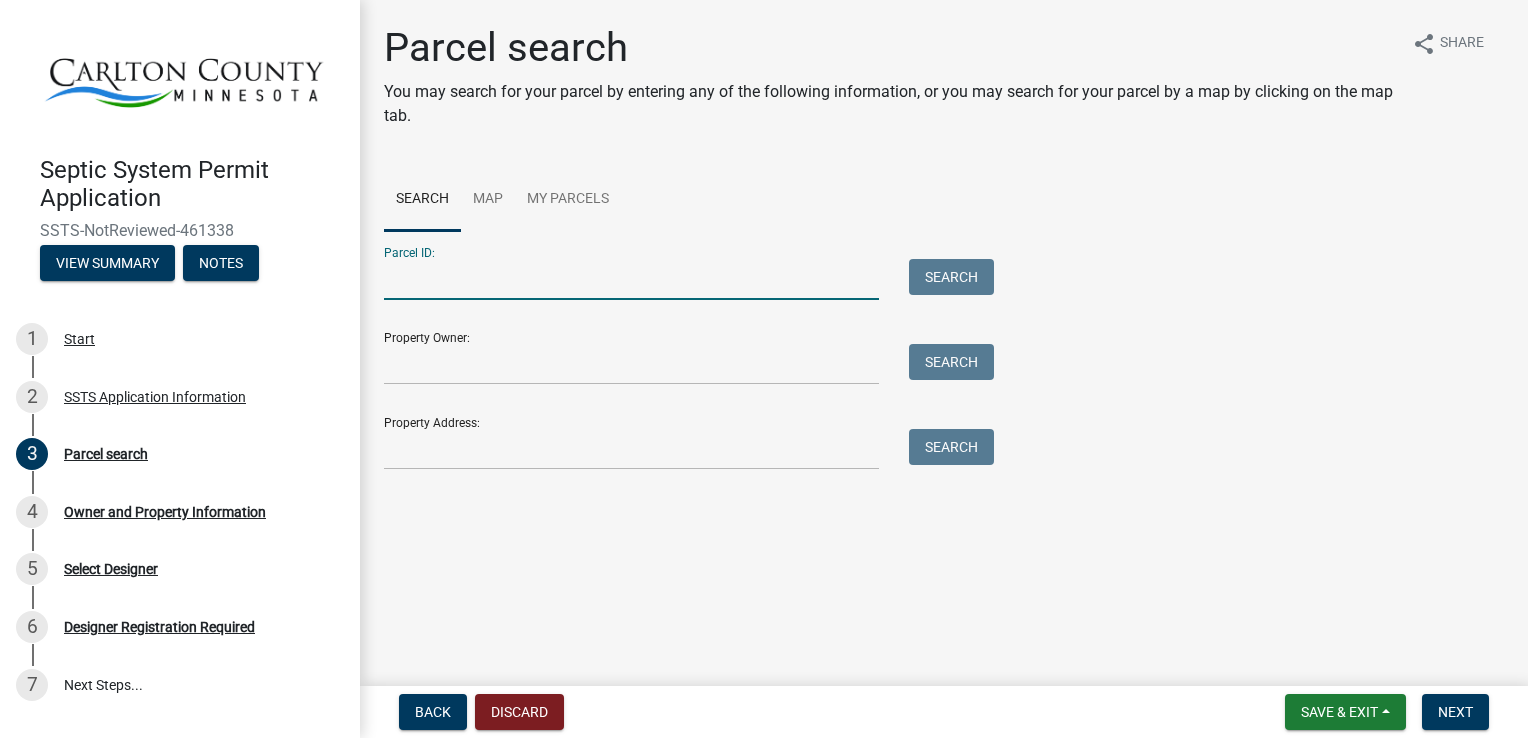 click on "Parcel ID:" at bounding box center (631, 279) 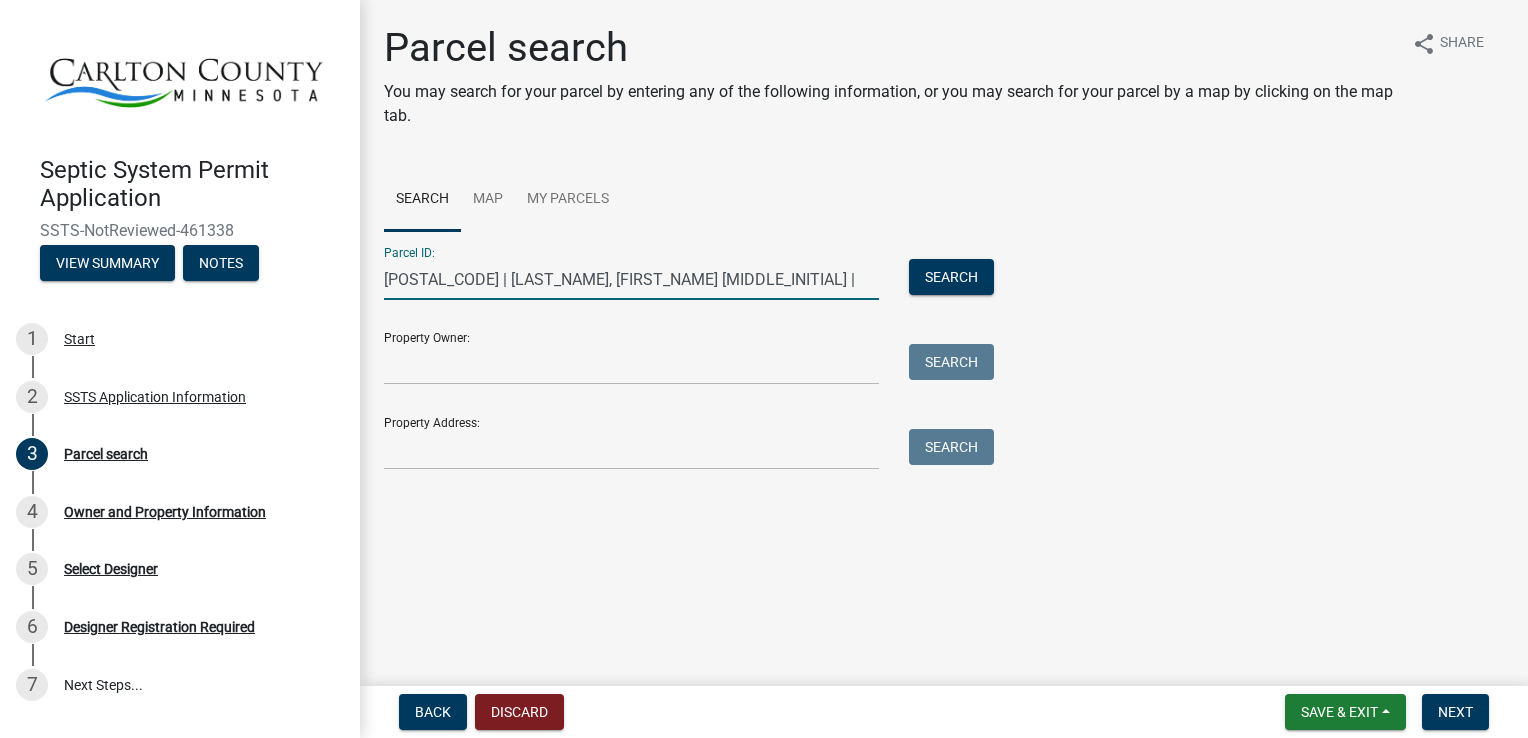 type on "[POSTAL_CODE] | [LAST_NAME], [FIRST_NAME] [MIDDLE_INITIAL] |" 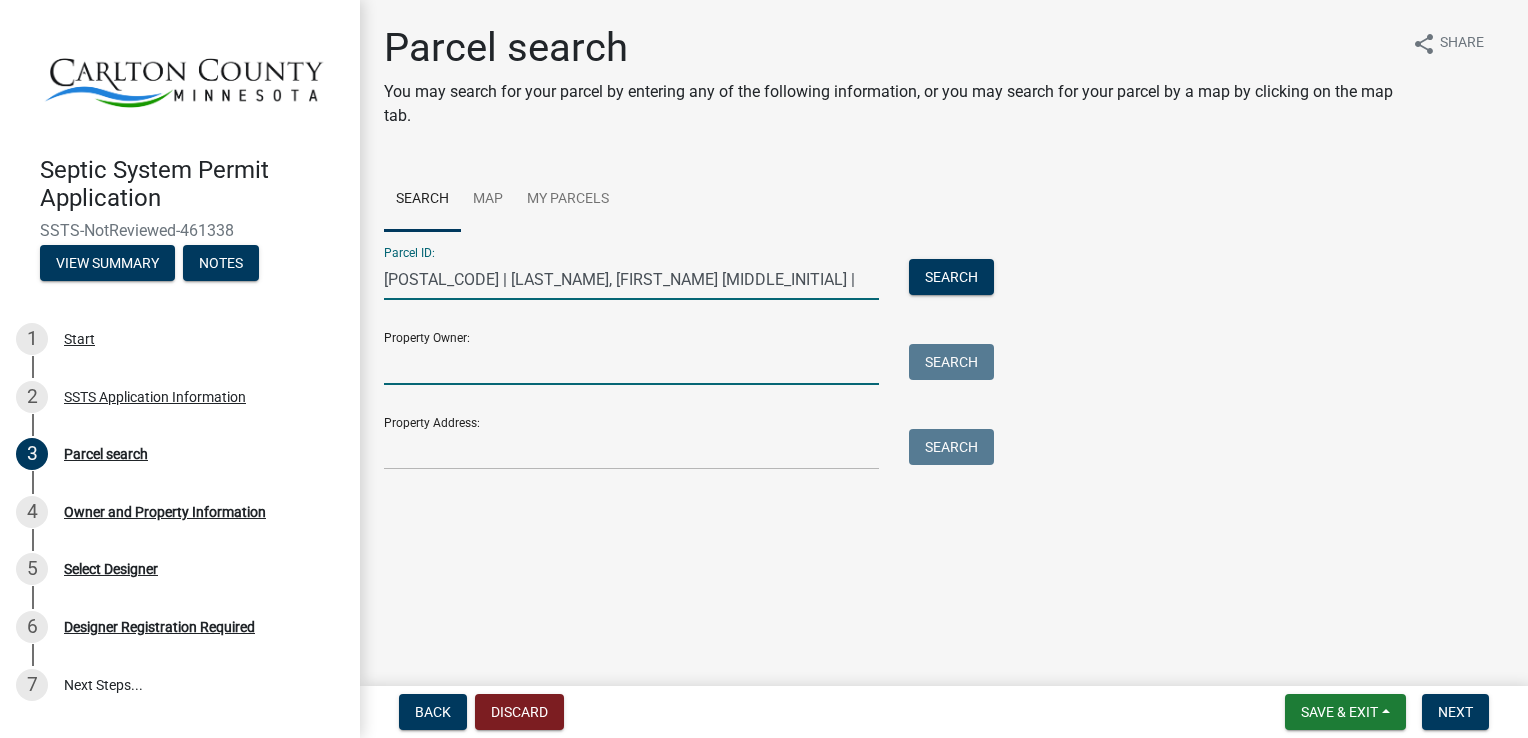 click on "Property Owner:" at bounding box center (631, 364) 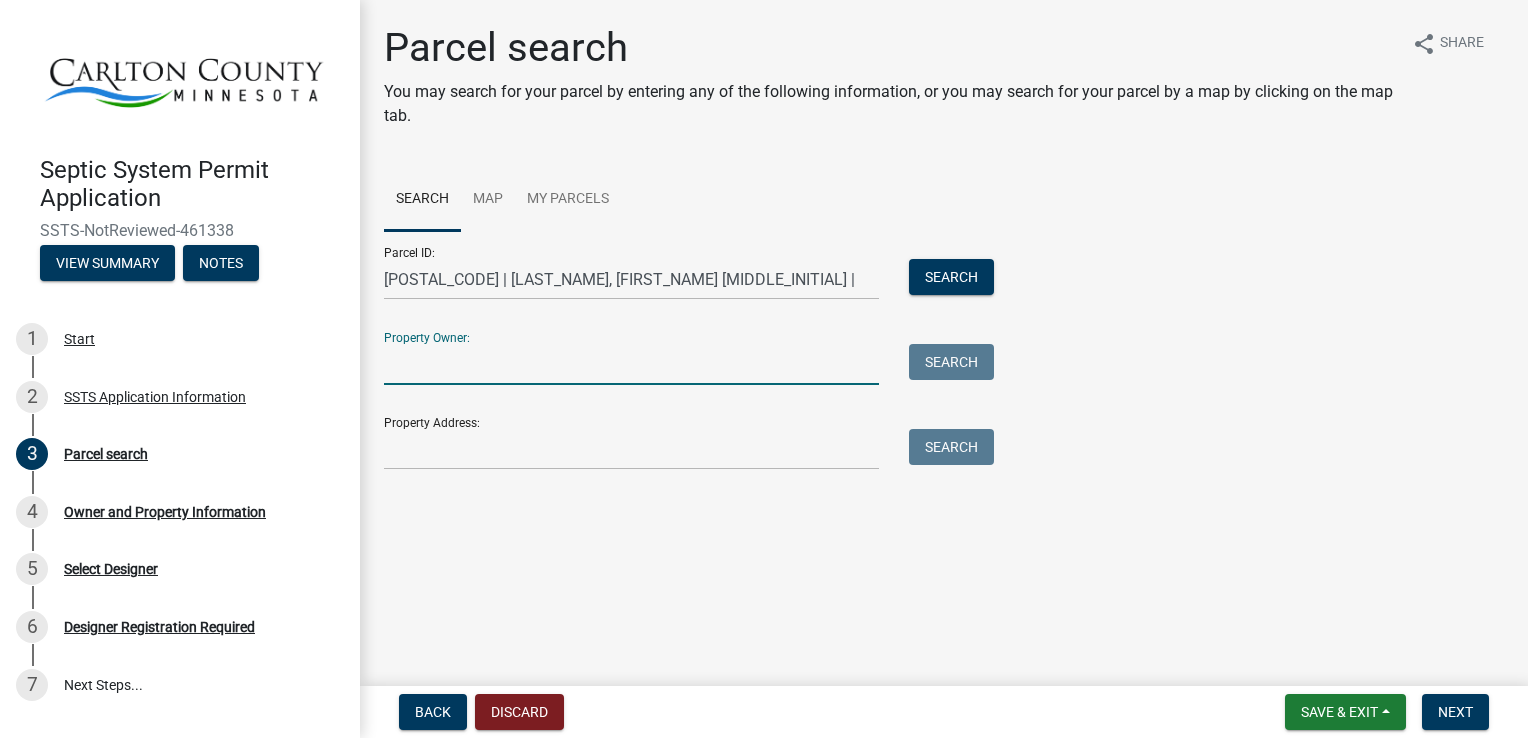 type on "[FIRST] [LAST]" 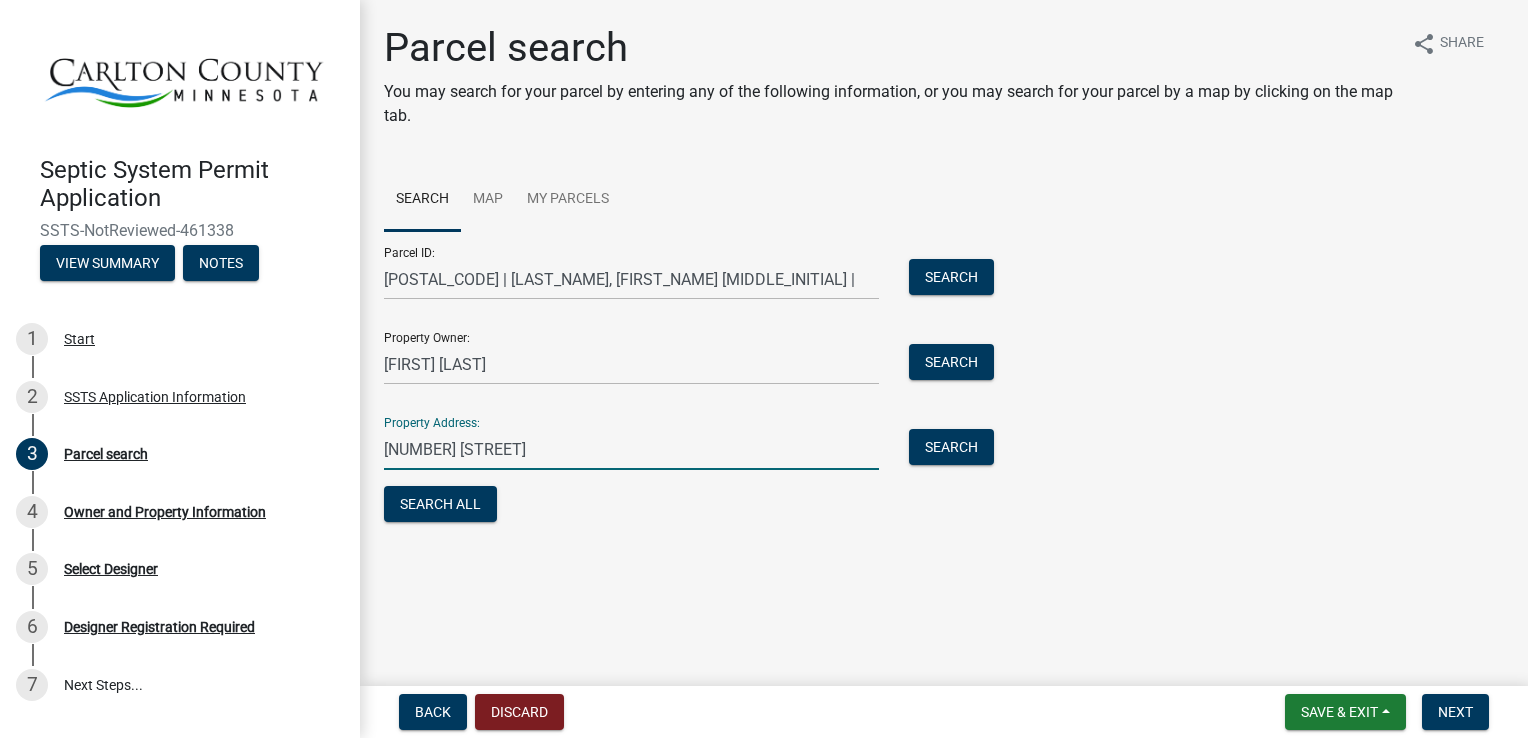 drag, startPoint x: 409, startPoint y: 452, endPoint x: 352, endPoint y: 447, distance: 57.21888 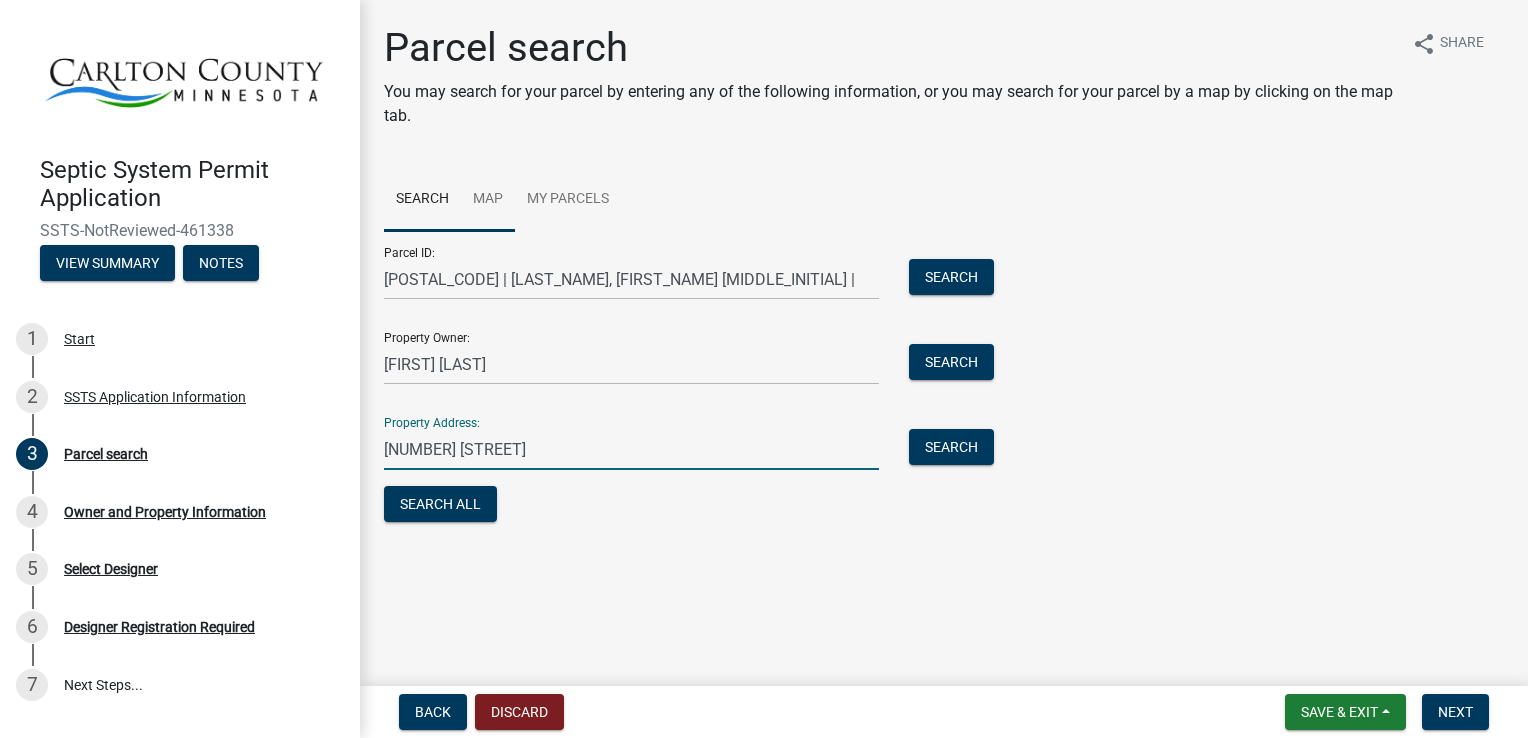 type on "[NUMBER] [STREET]" 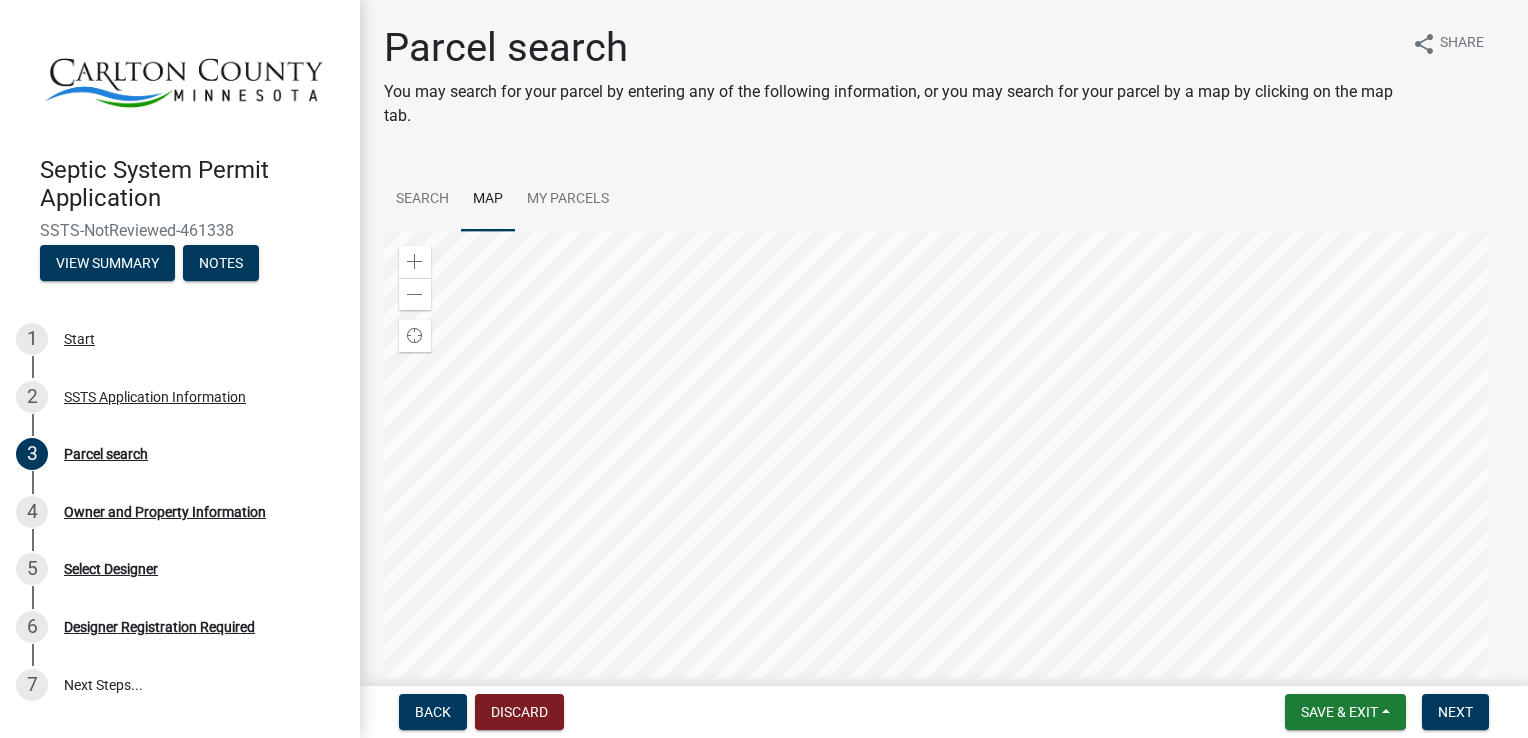click at bounding box center [944, 481] 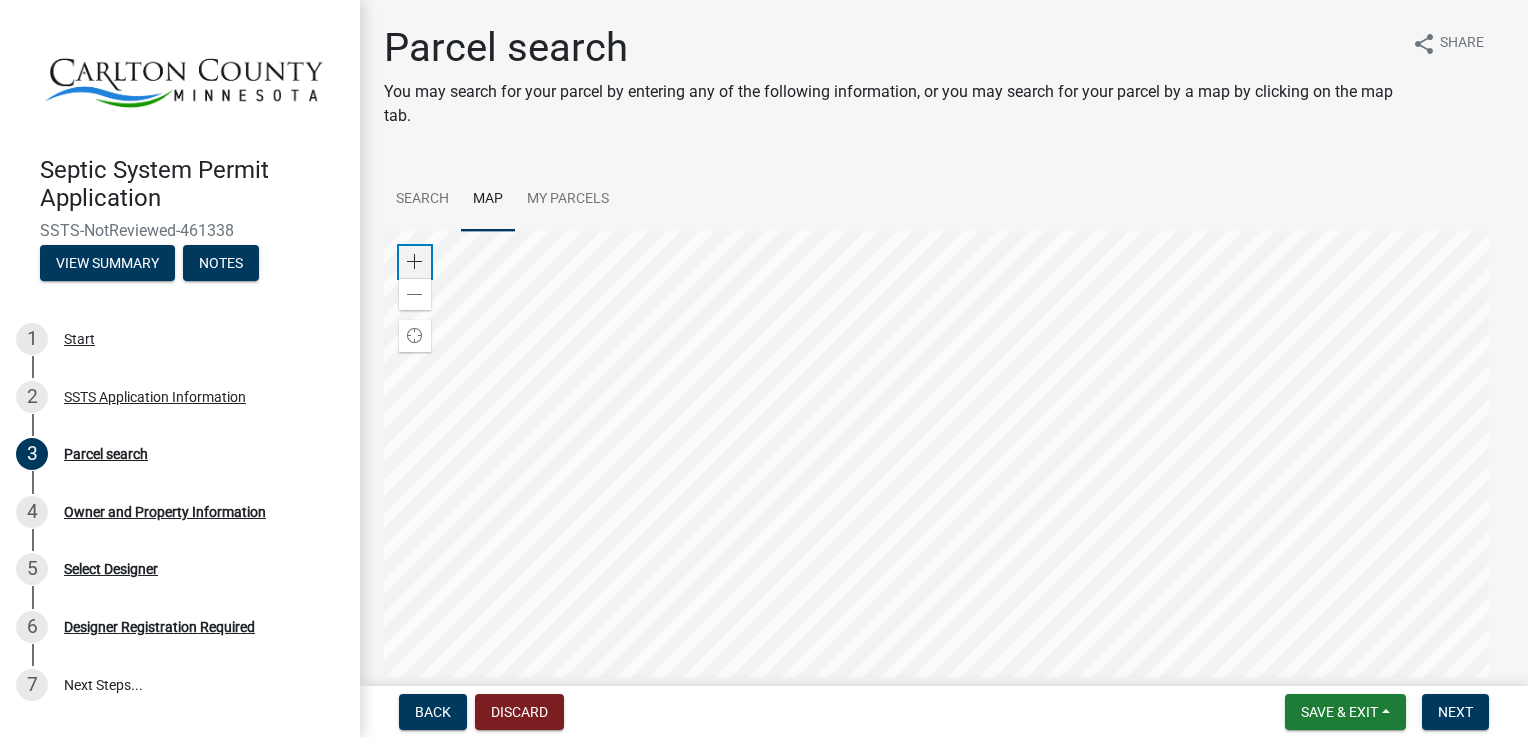 click at bounding box center (415, 262) 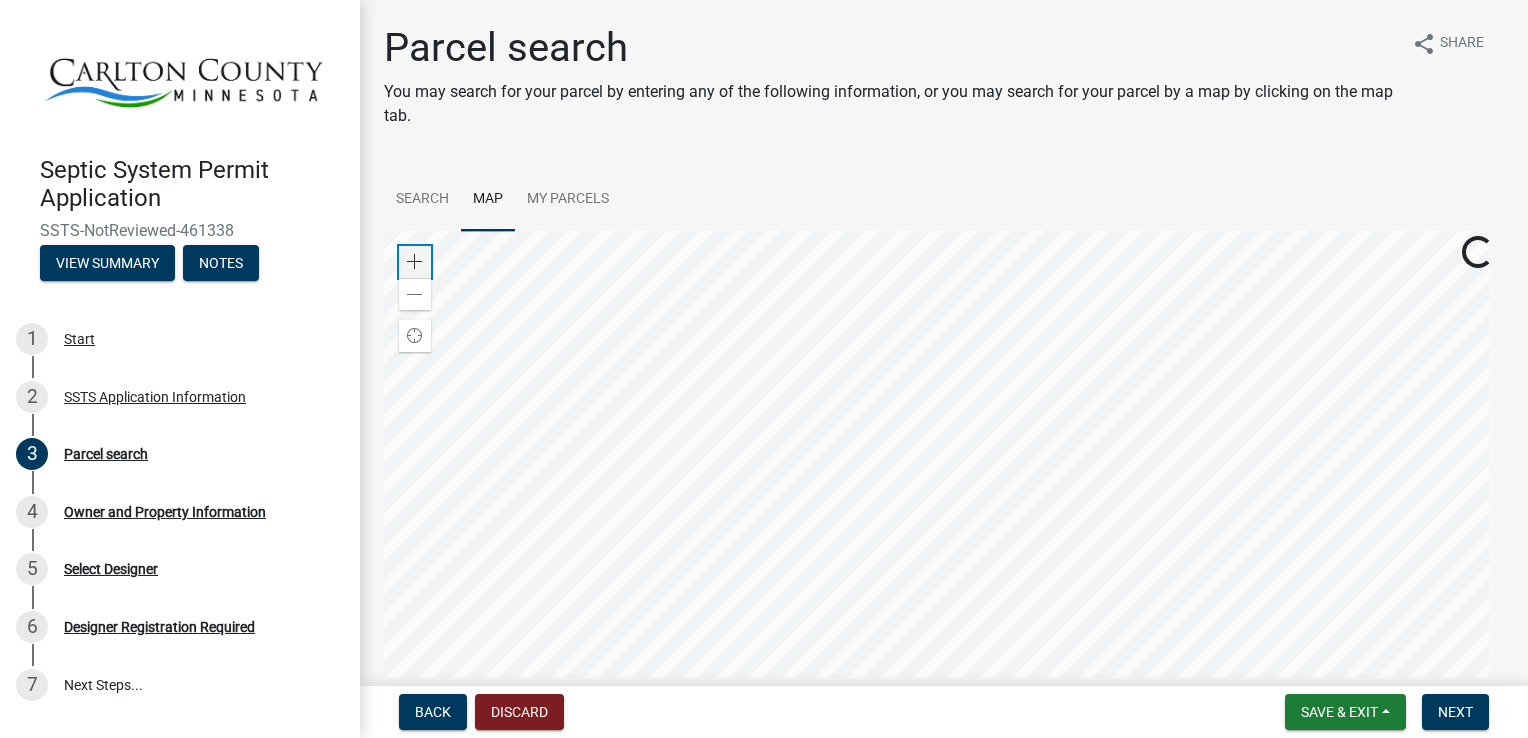 click at bounding box center [415, 262] 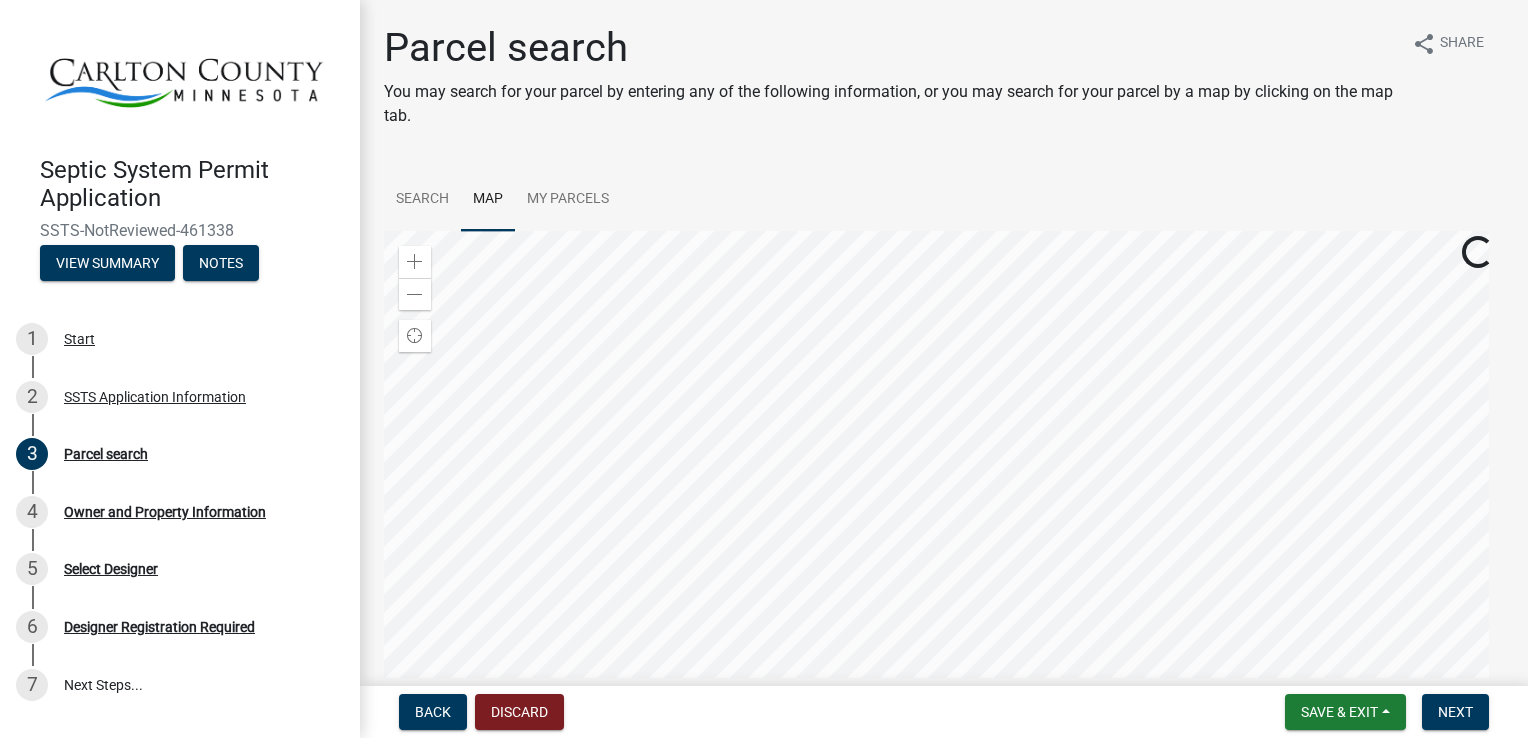 click at bounding box center [944, 481] 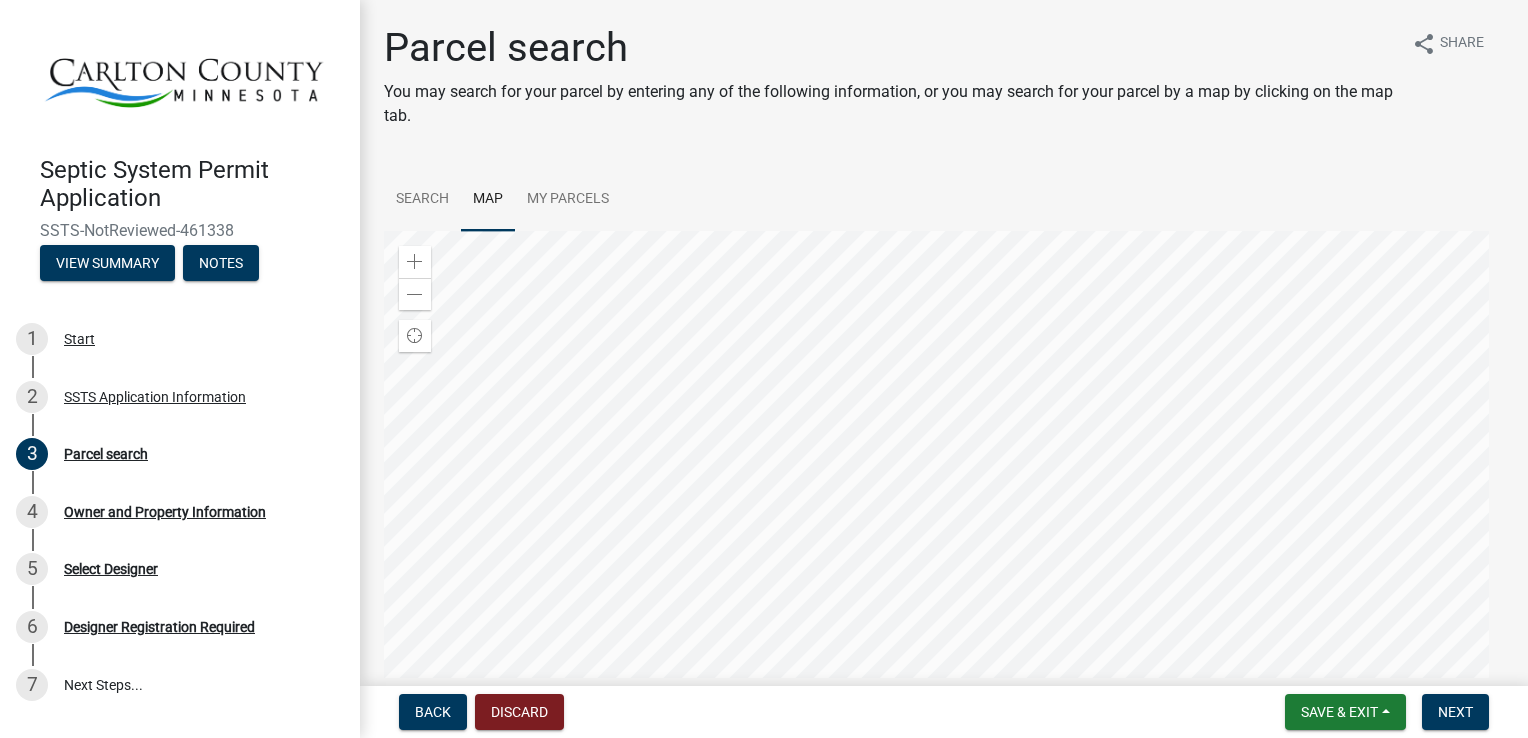 click at bounding box center [944, 481] 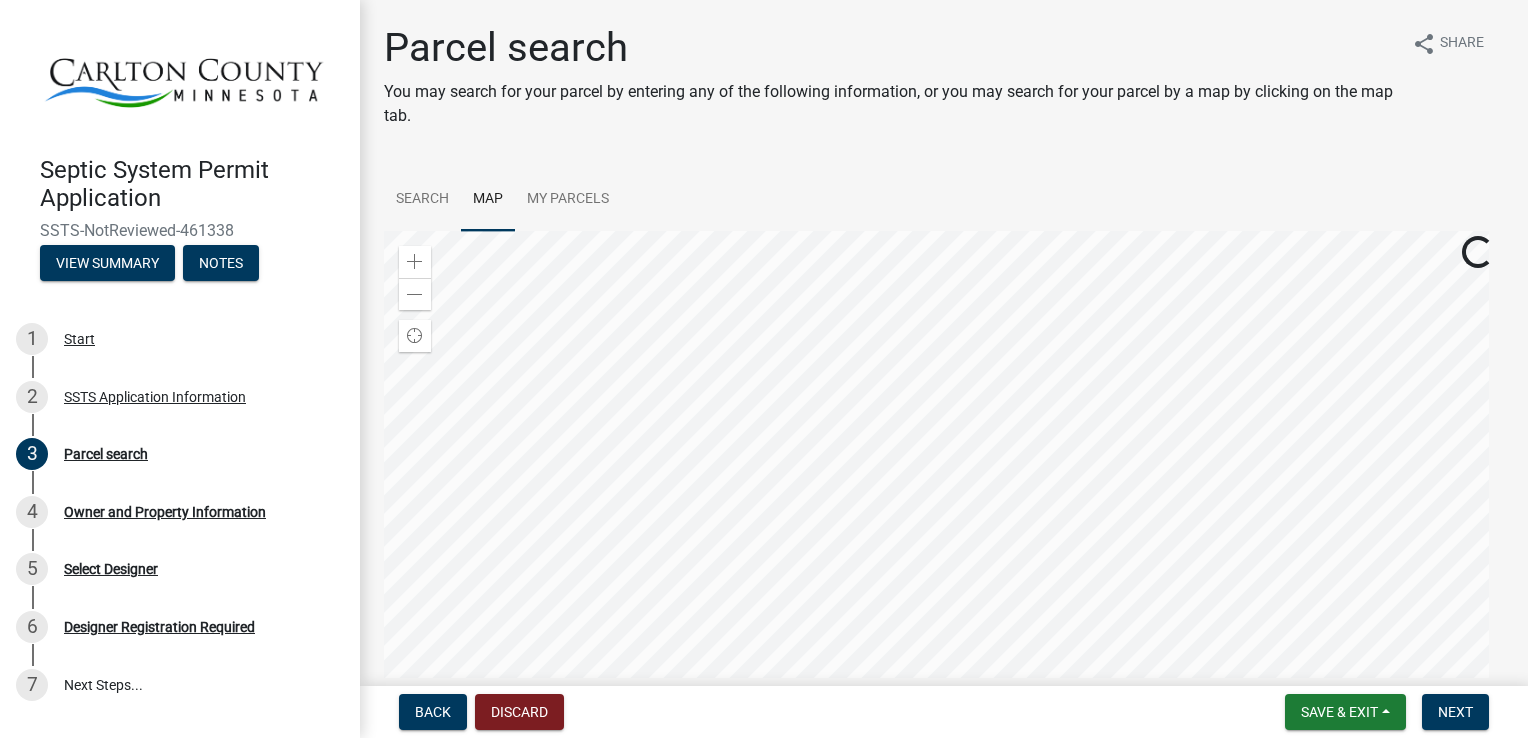 click at bounding box center (944, 481) 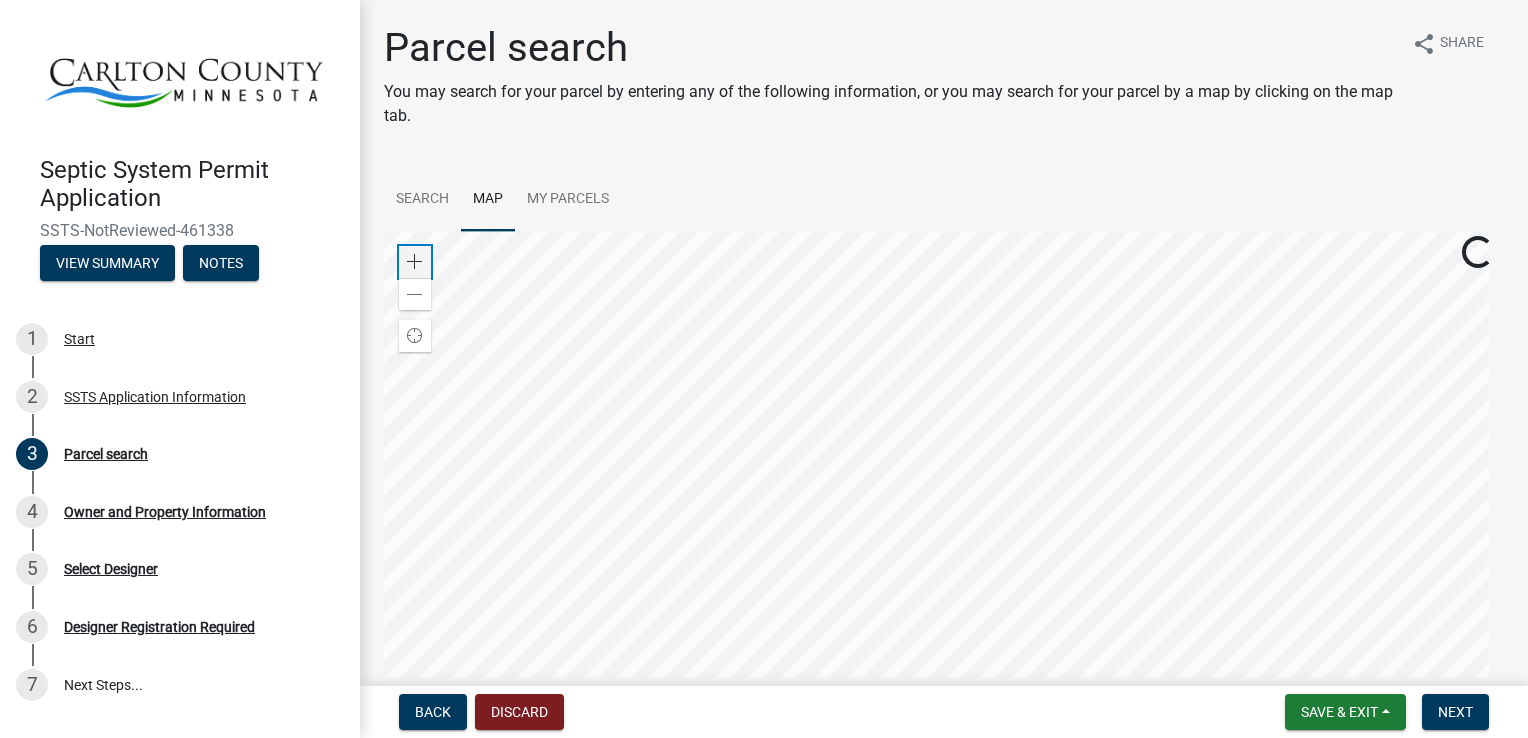 click at bounding box center [415, 262] 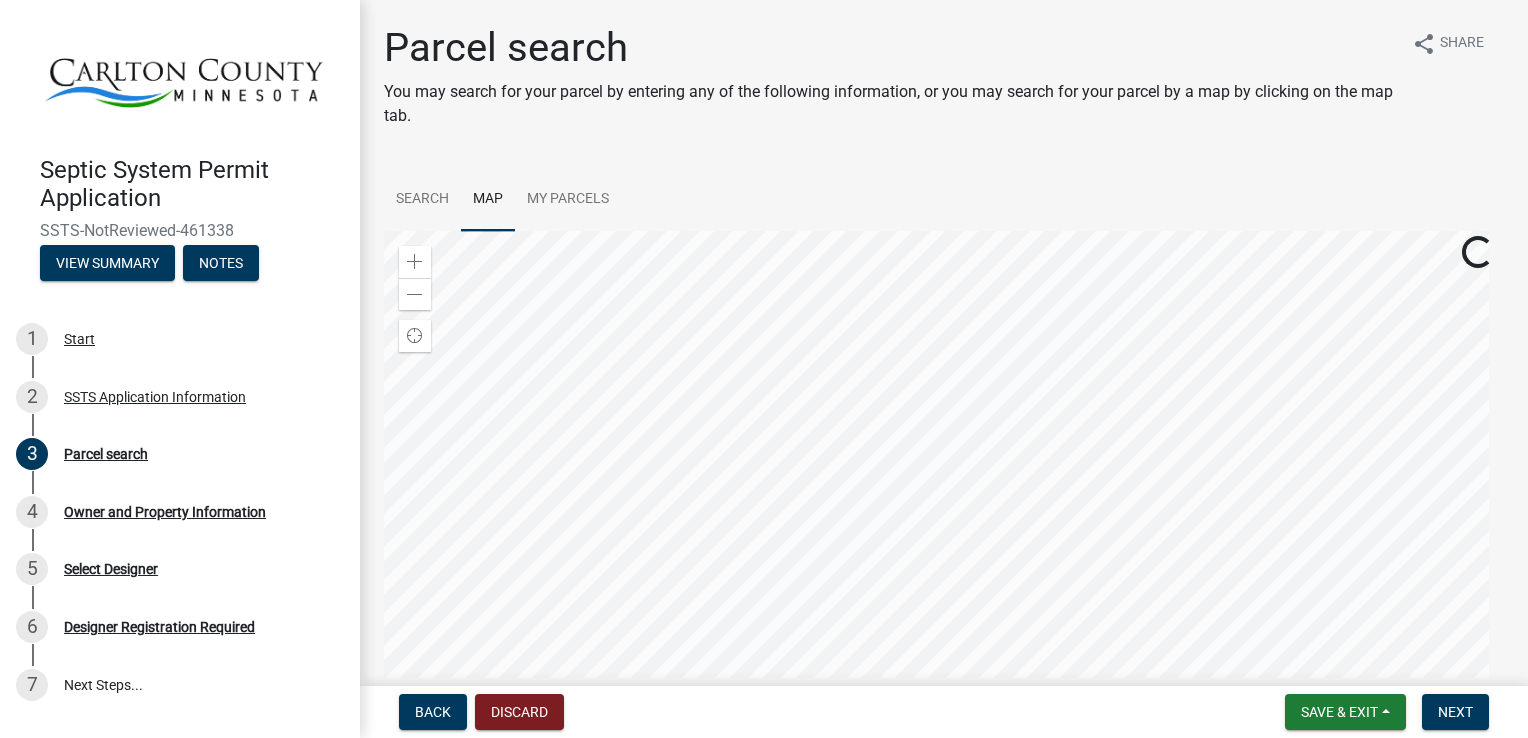 click at bounding box center (944, 481) 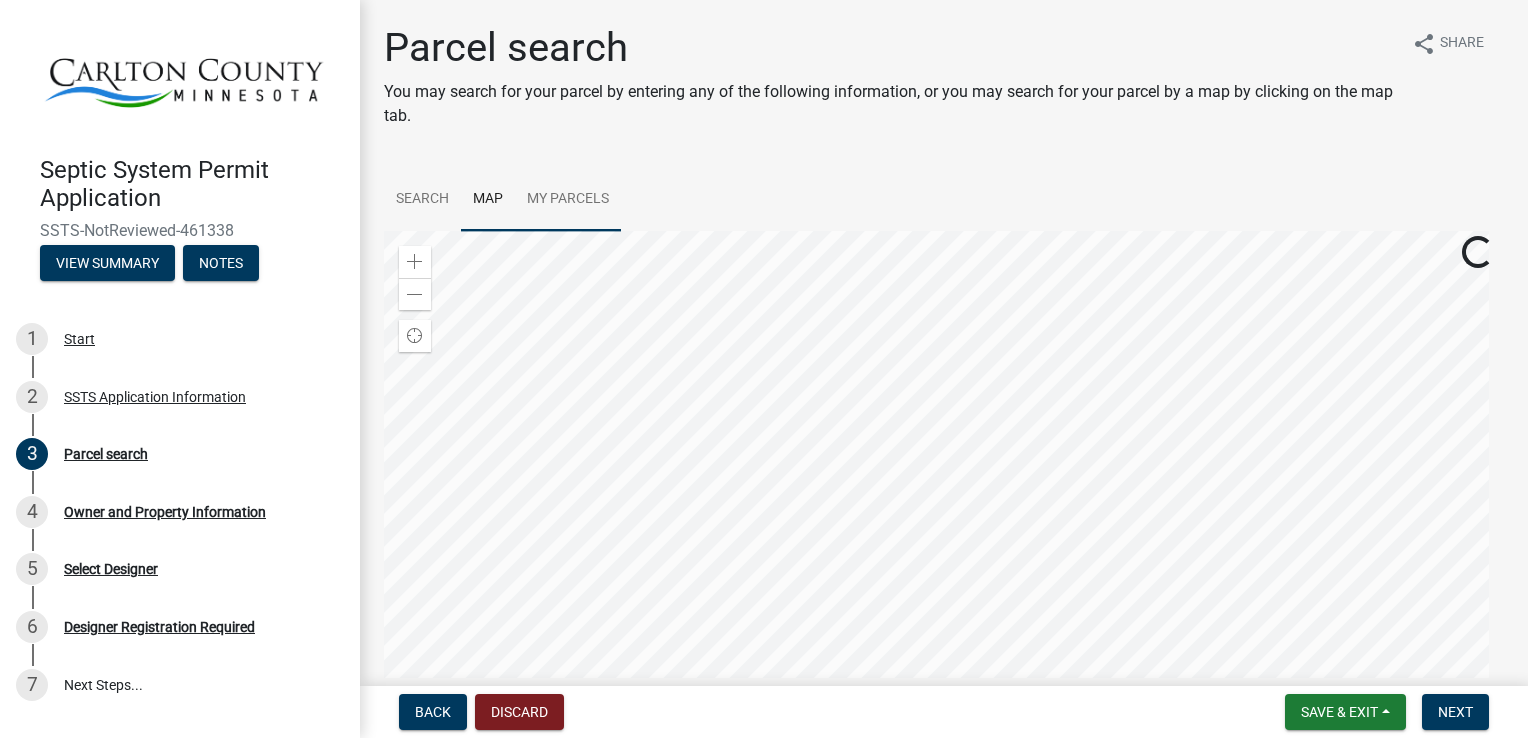 click on "My Parcels" at bounding box center (568, 200) 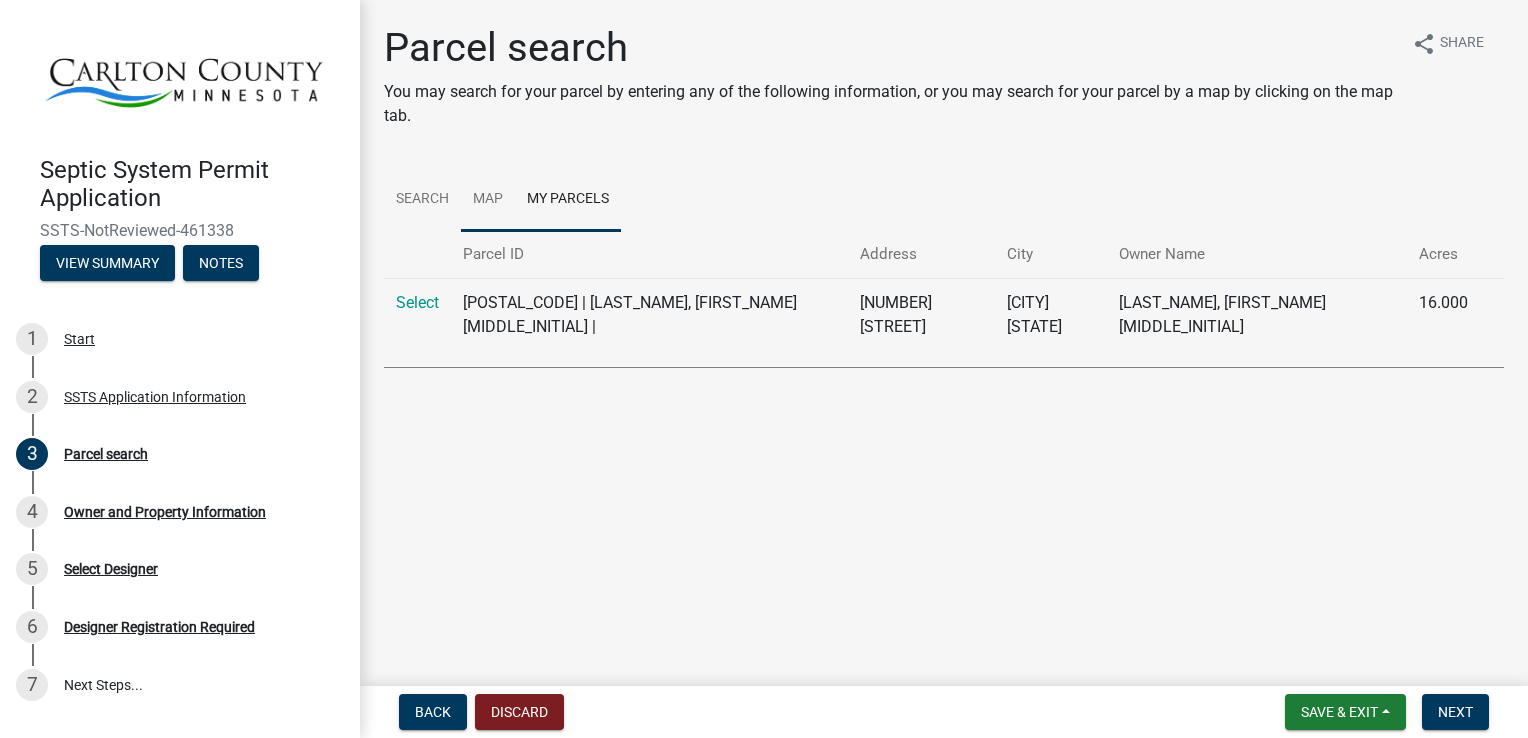 click on "Map" at bounding box center (488, 200) 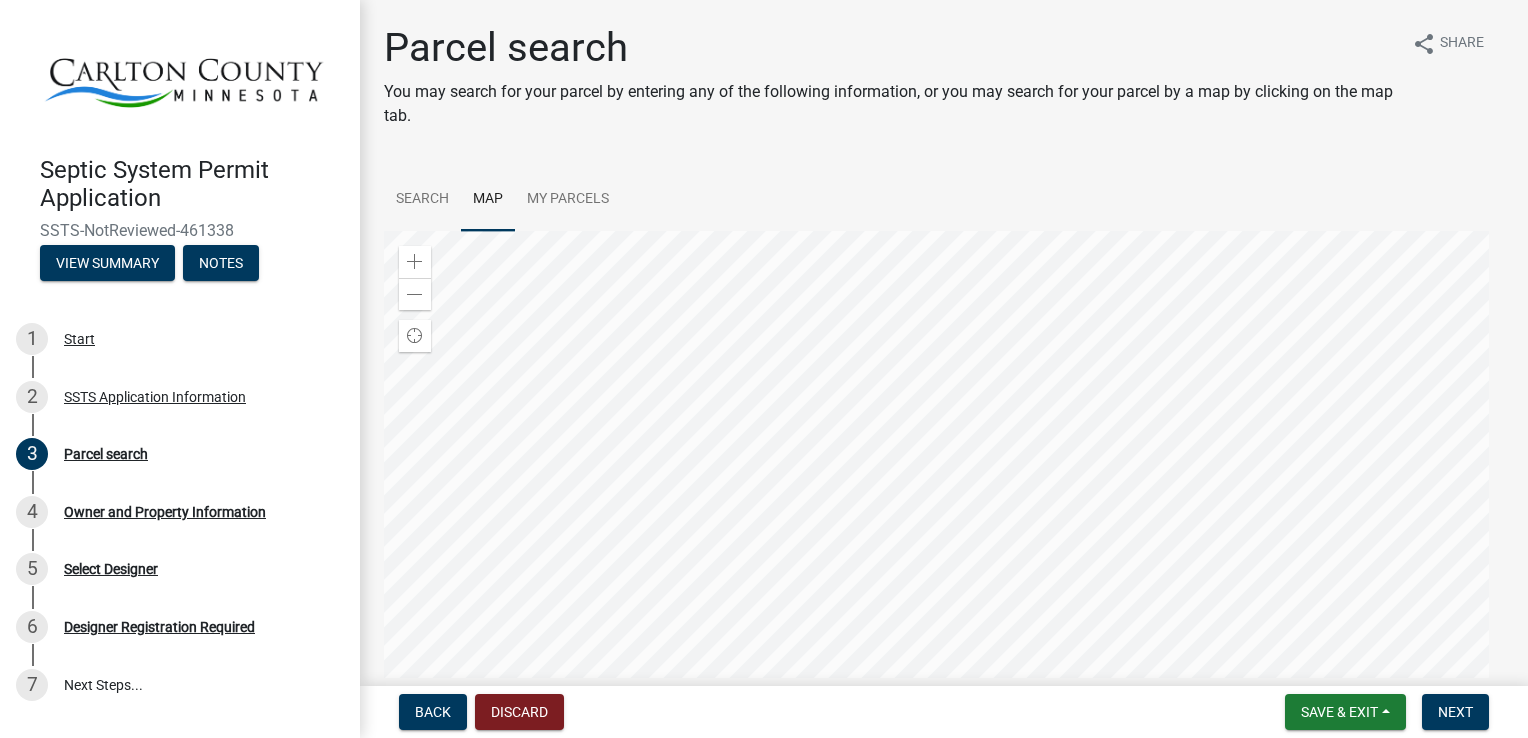 click at bounding box center [944, 481] 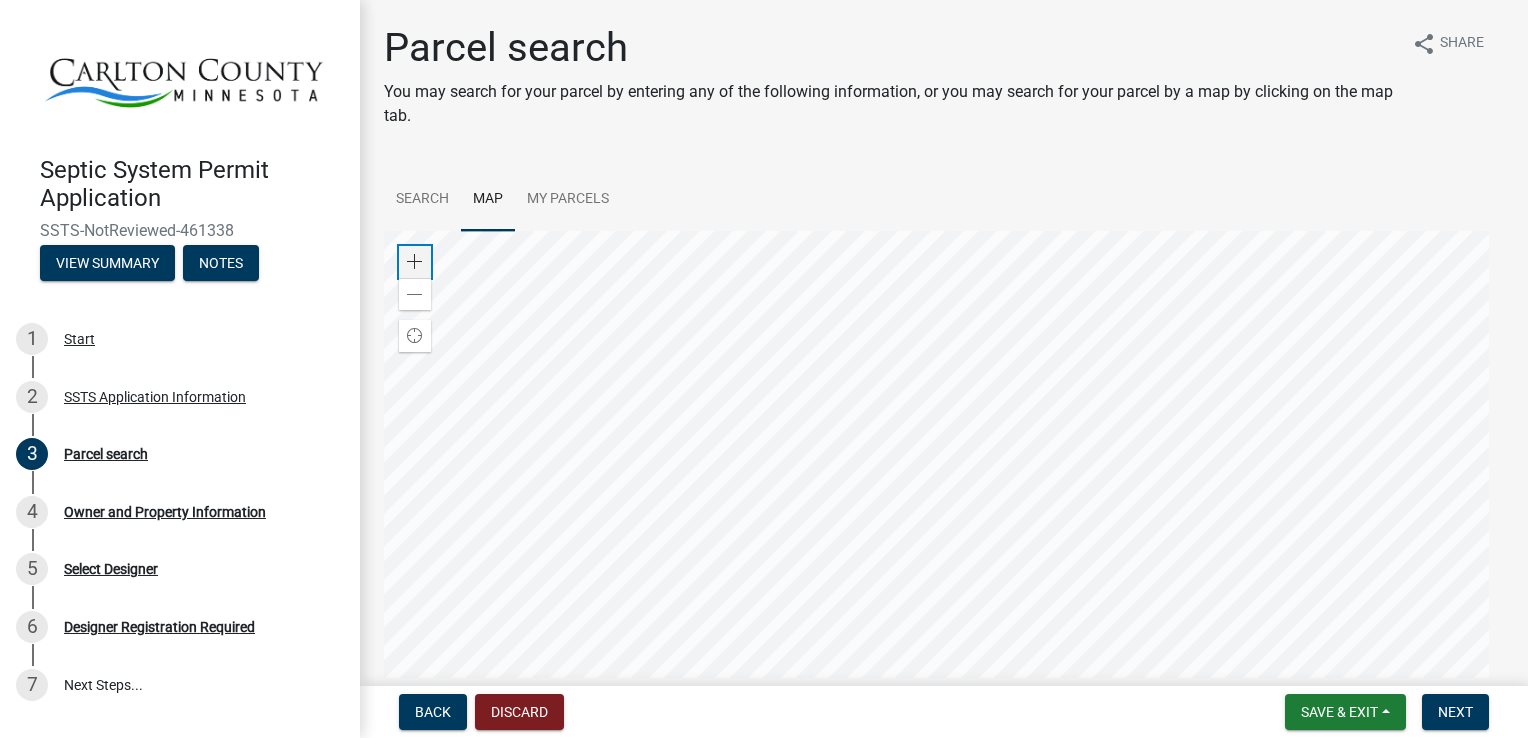 click at bounding box center [415, 262] 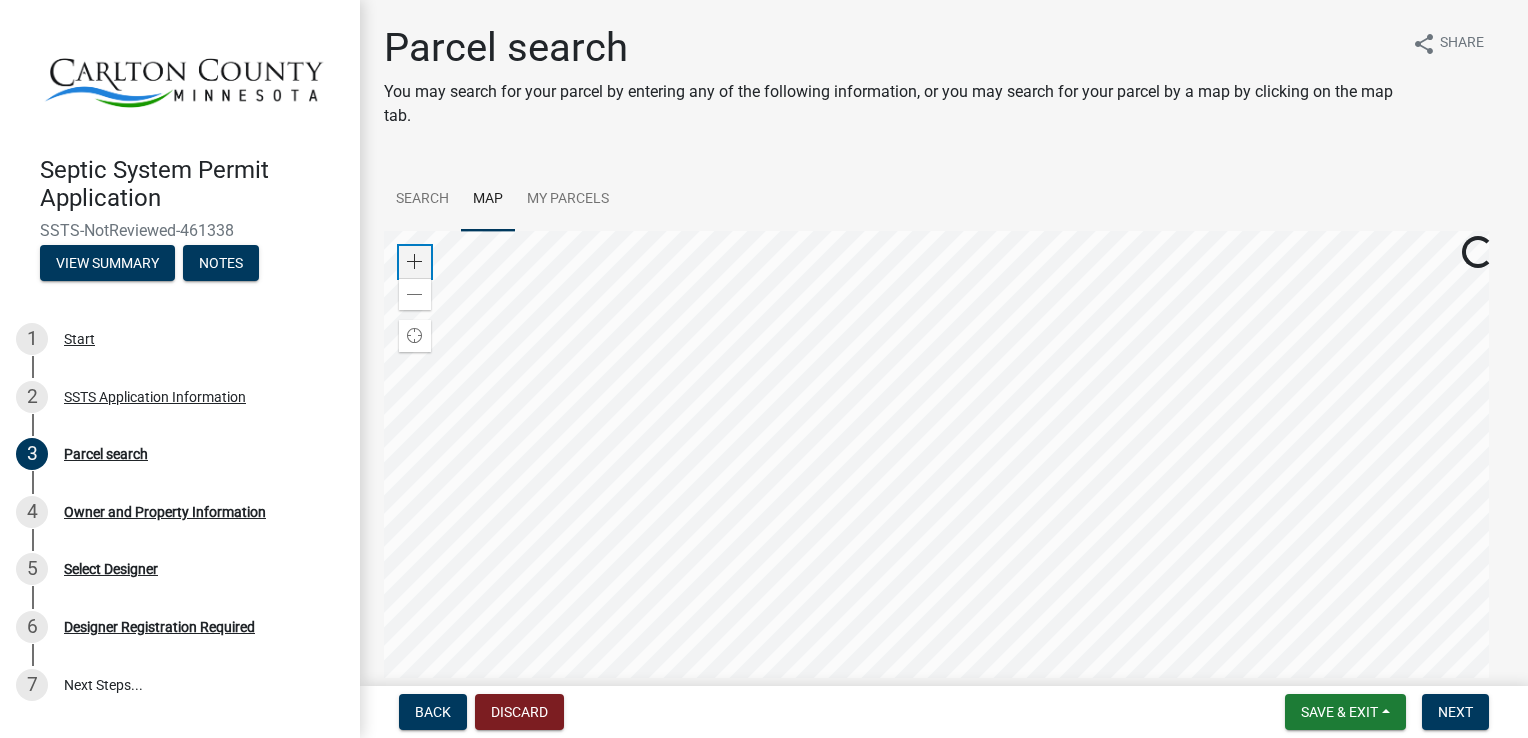 click at bounding box center (415, 262) 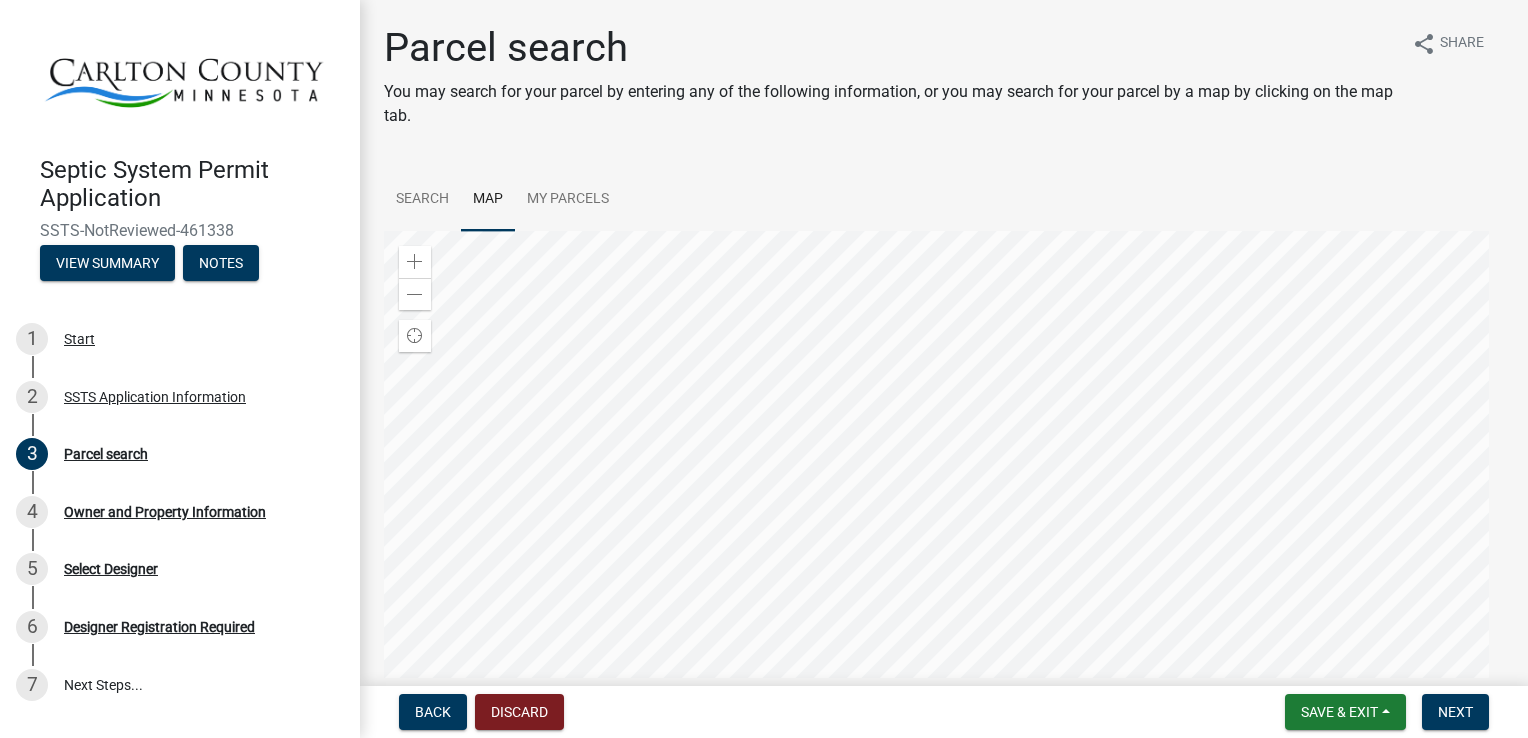 click at bounding box center (944, 481) 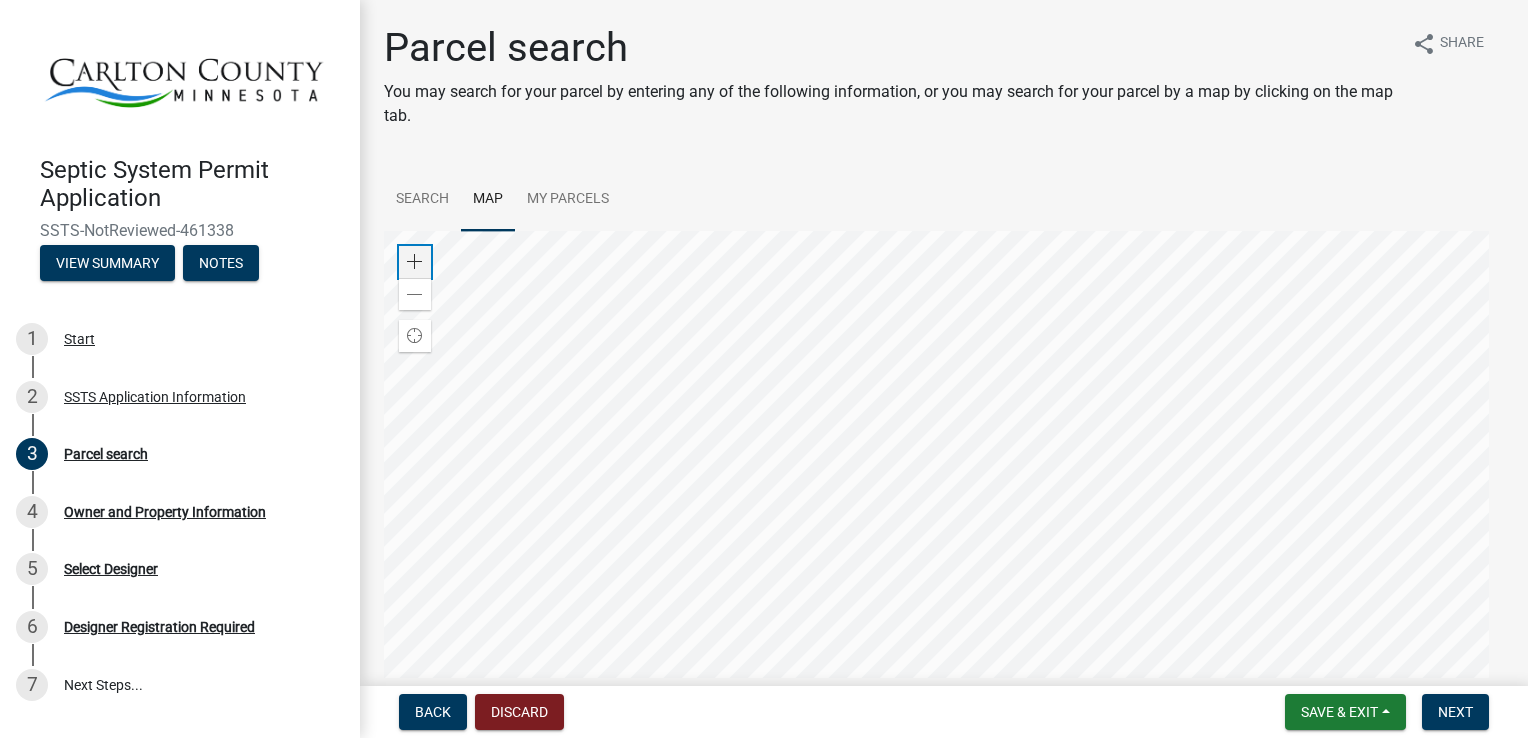 click at bounding box center (415, 262) 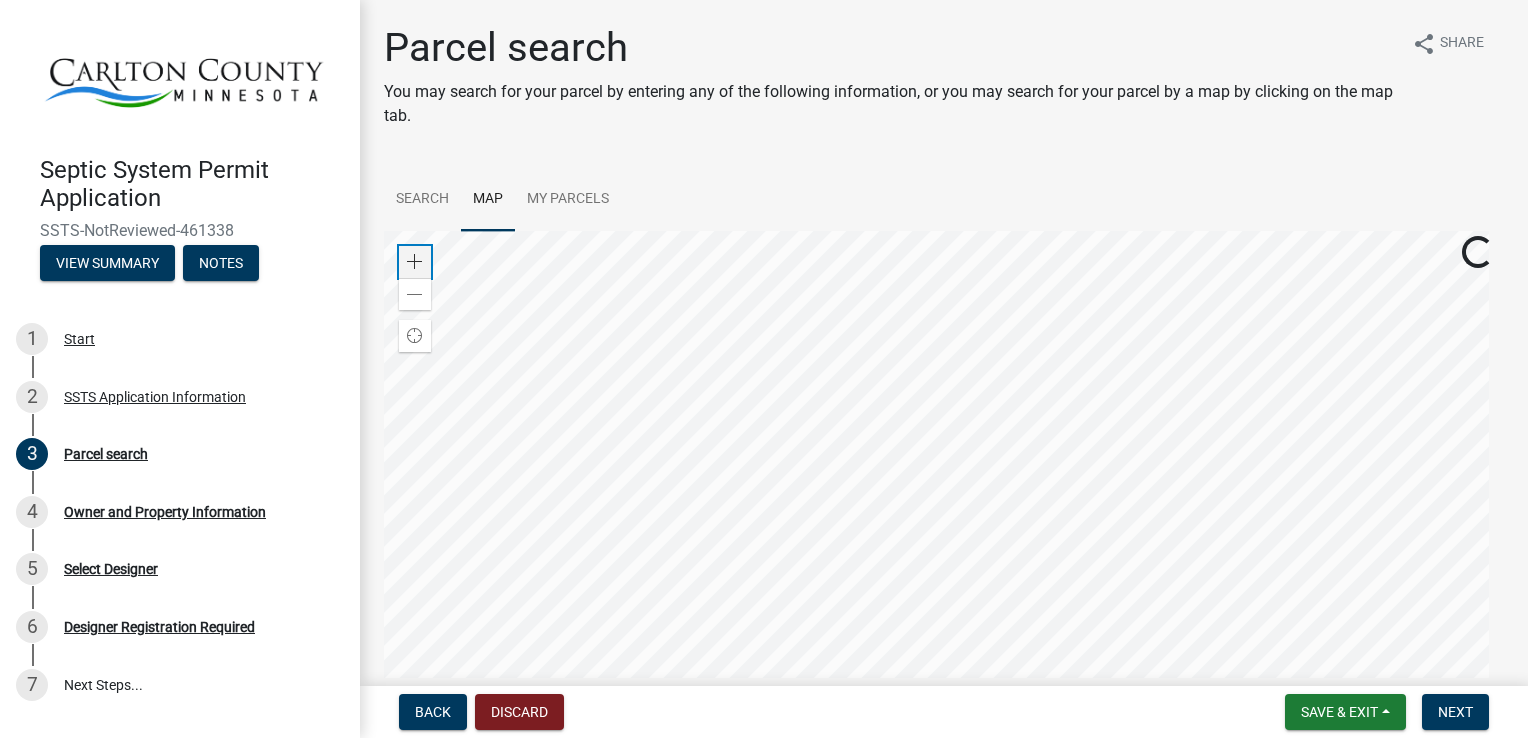 click at bounding box center [415, 262] 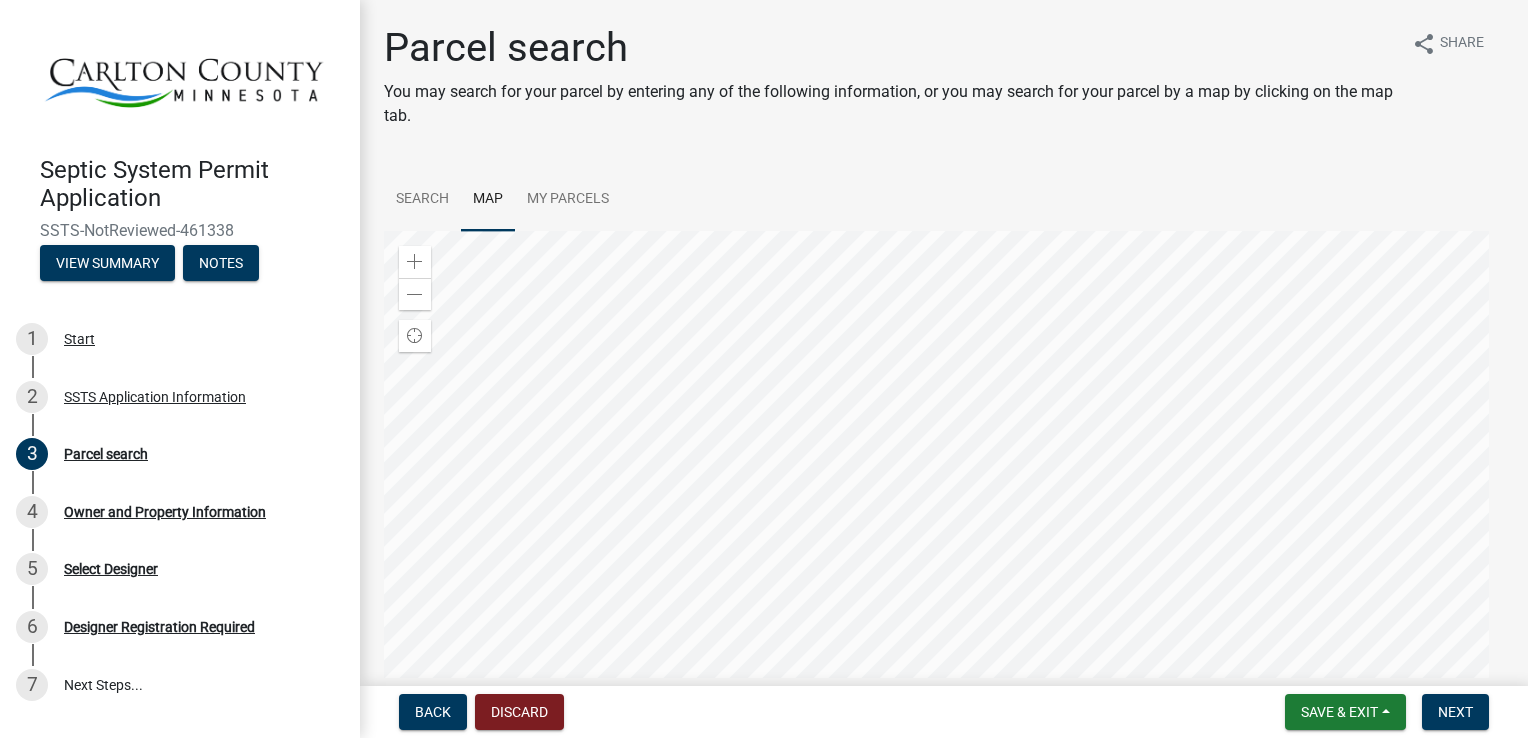click at bounding box center (944, 481) 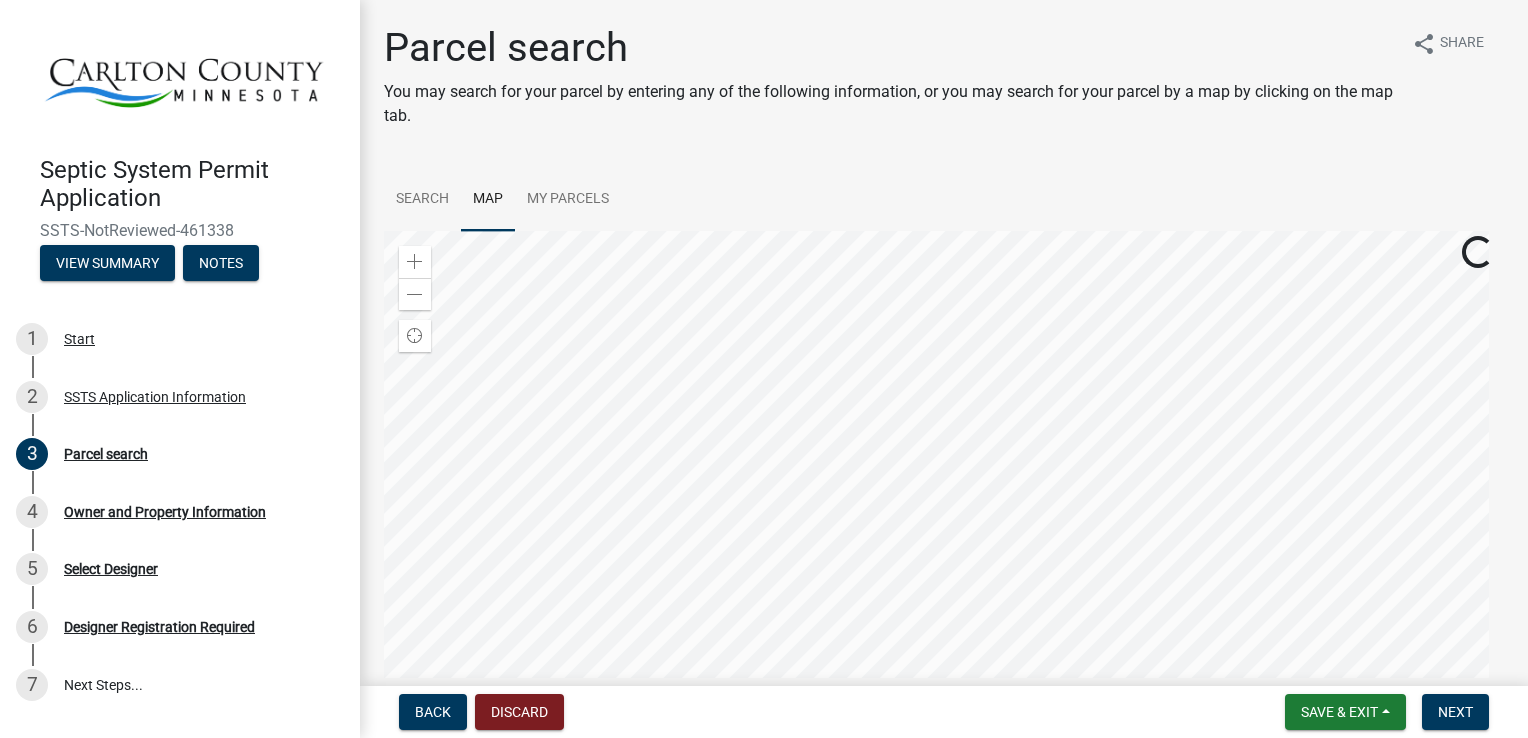 click at bounding box center (944, 481) 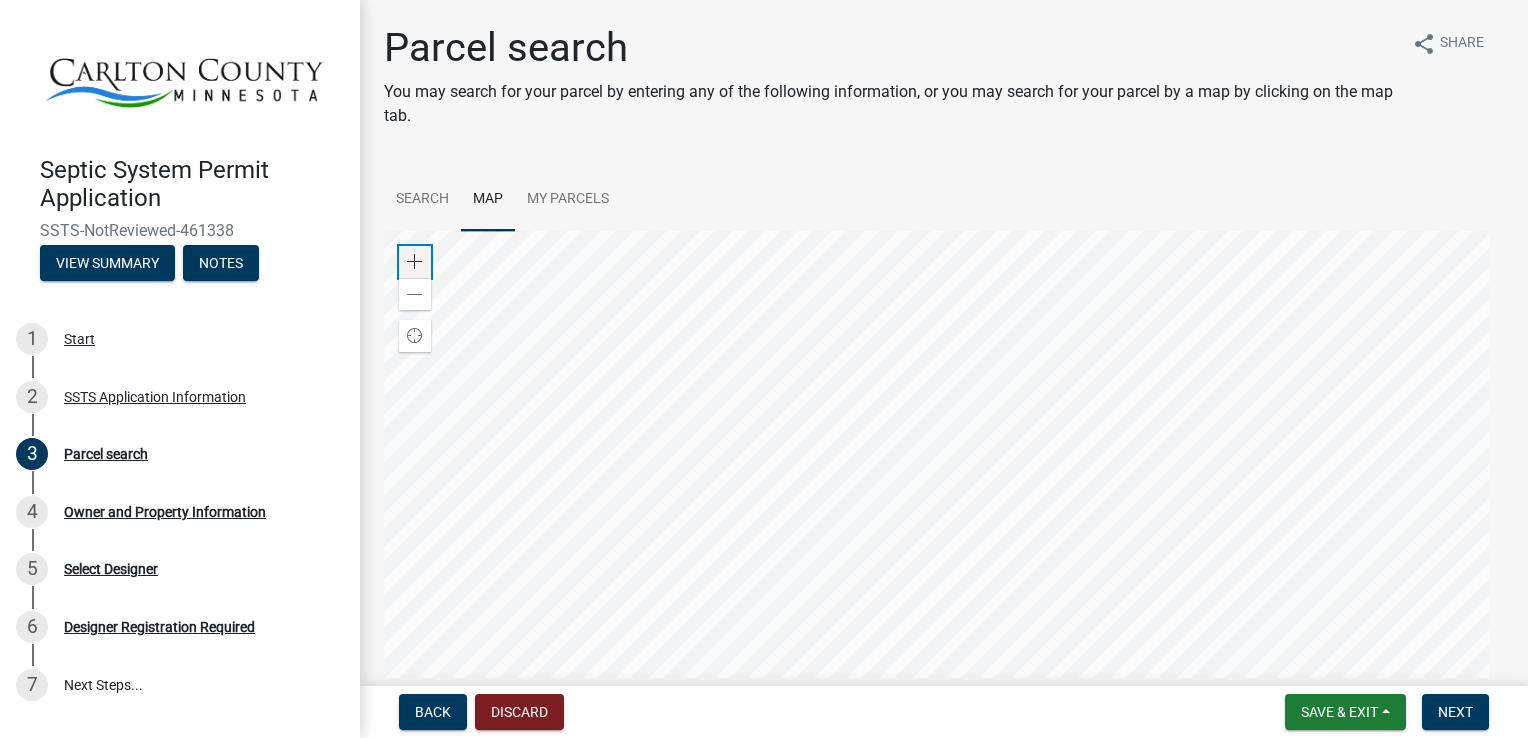 click at bounding box center (415, 262) 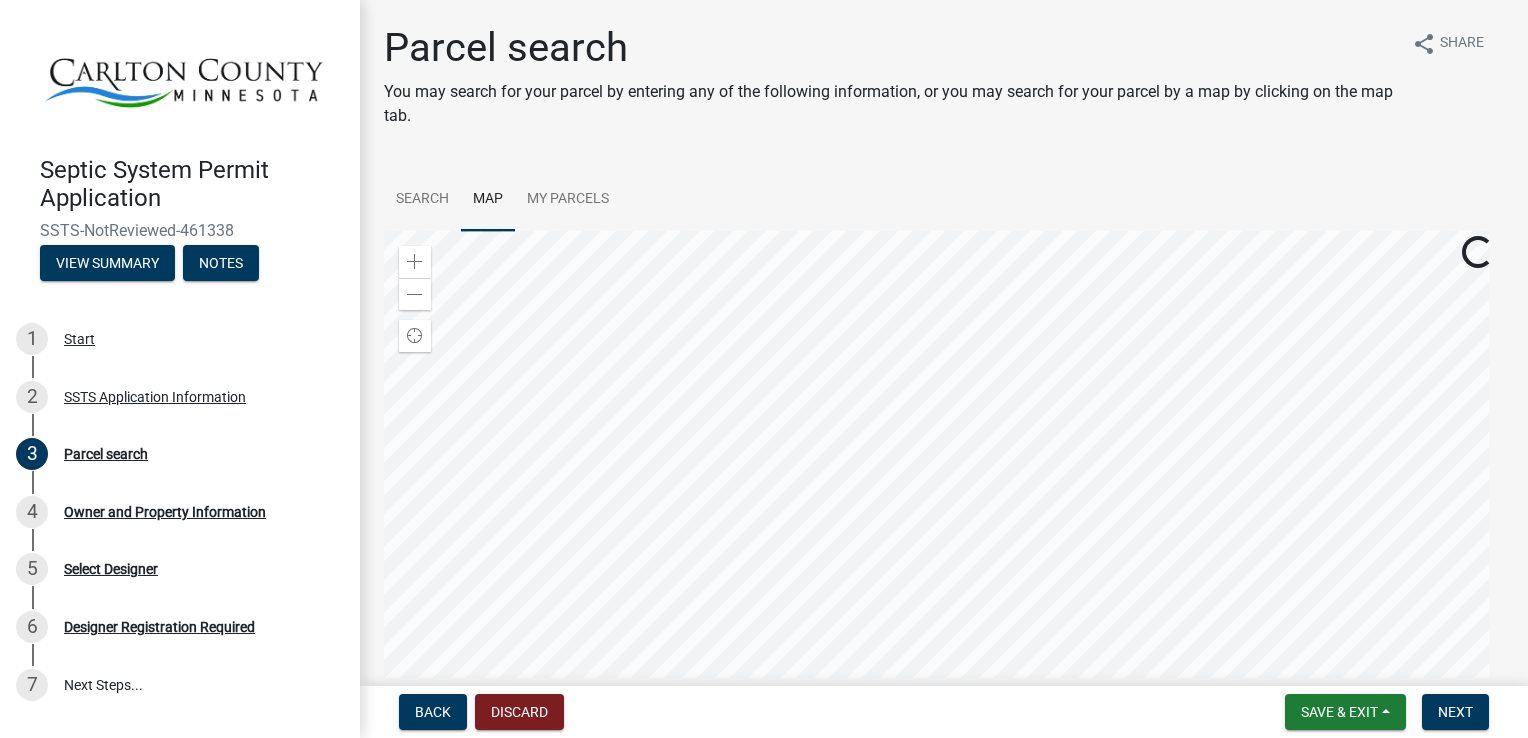 click at bounding box center [944, 481] 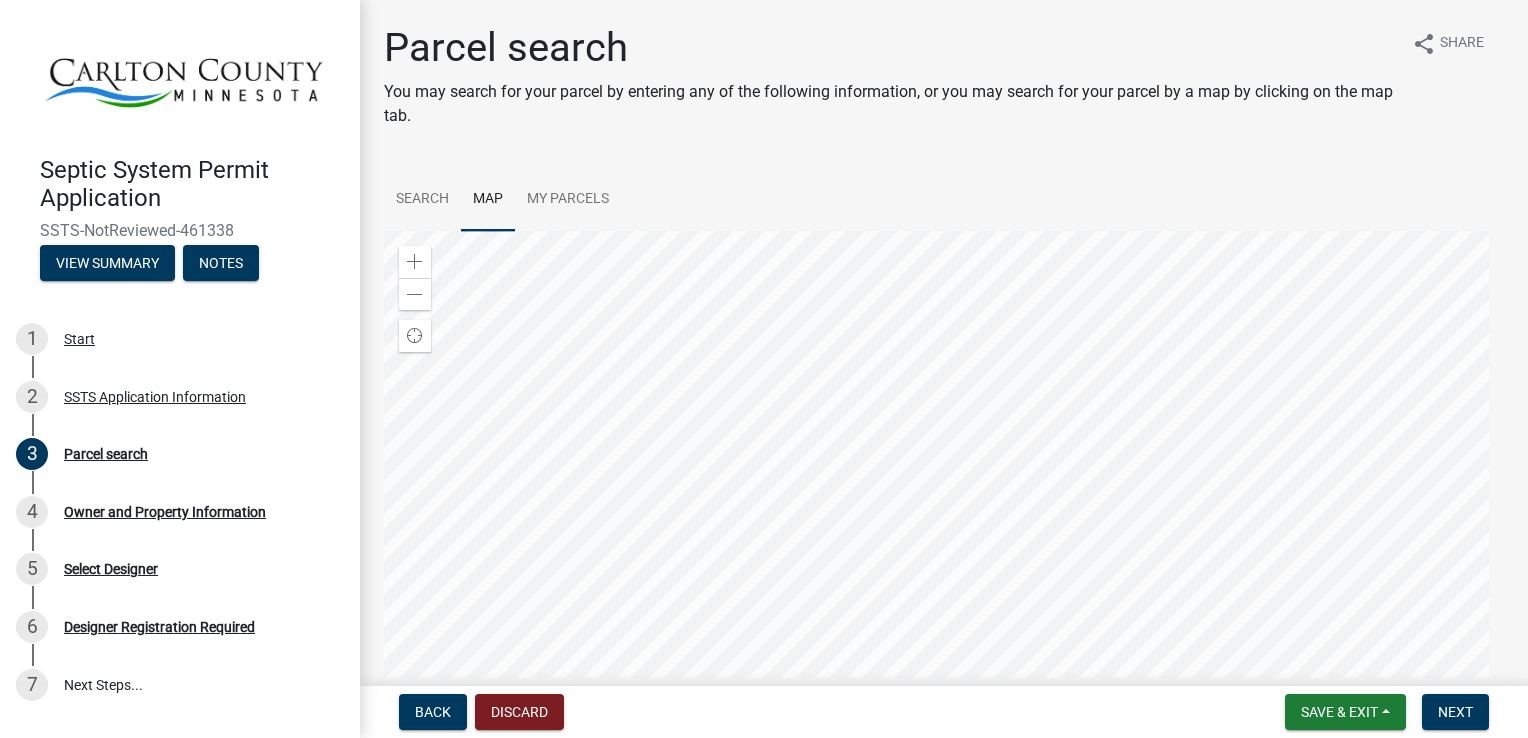 click at bounding box center (944, 481) 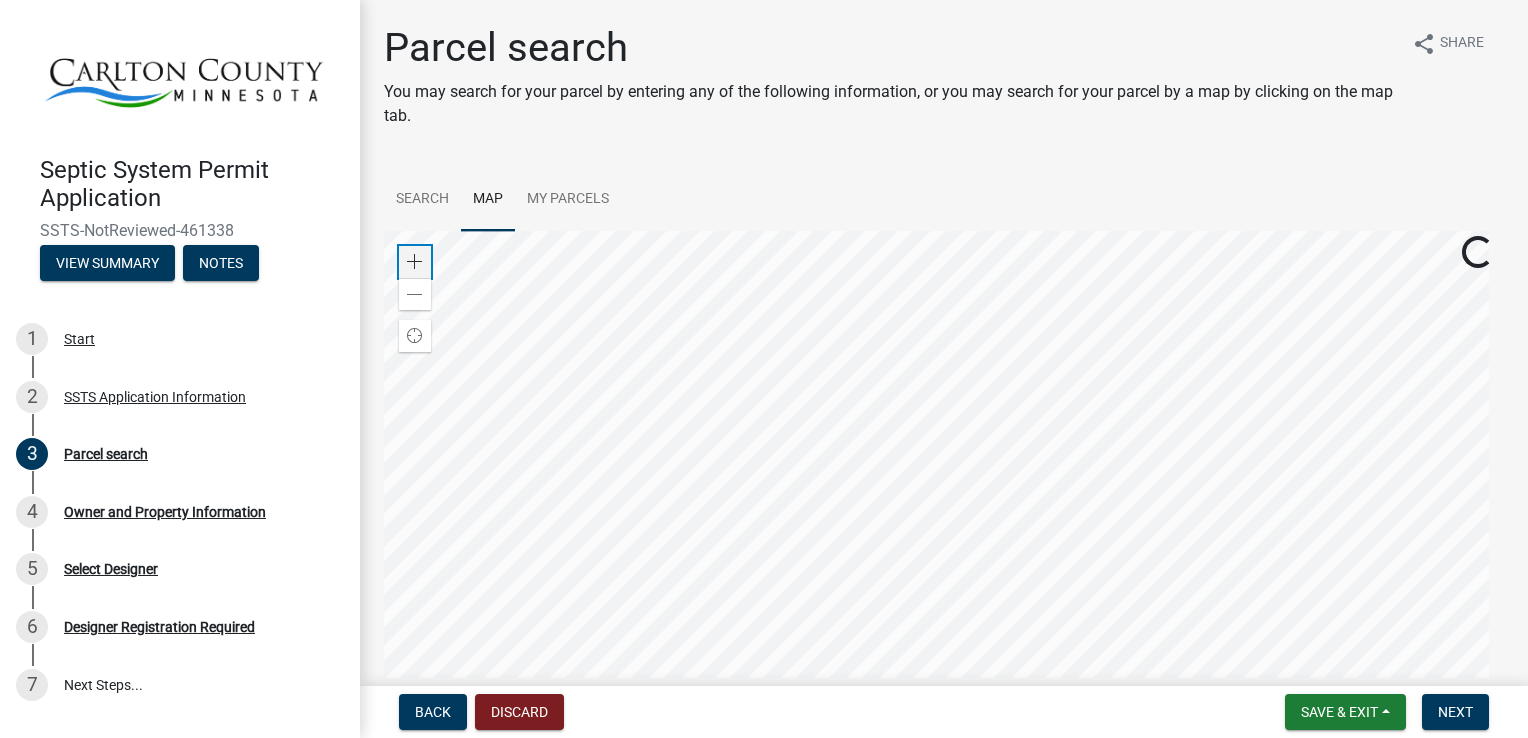 click at bounding box center (415, 262) 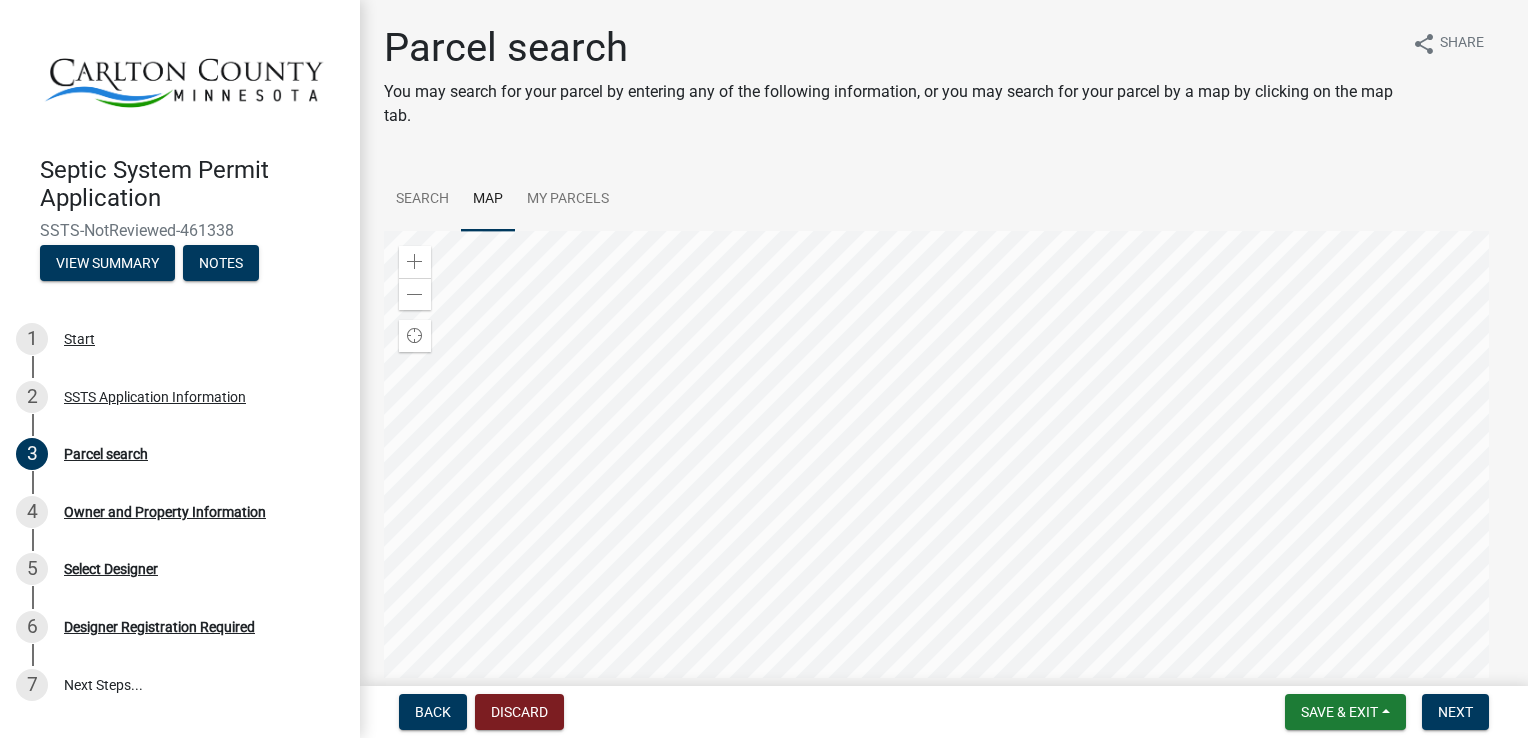 click at bounding box center [944, 481] 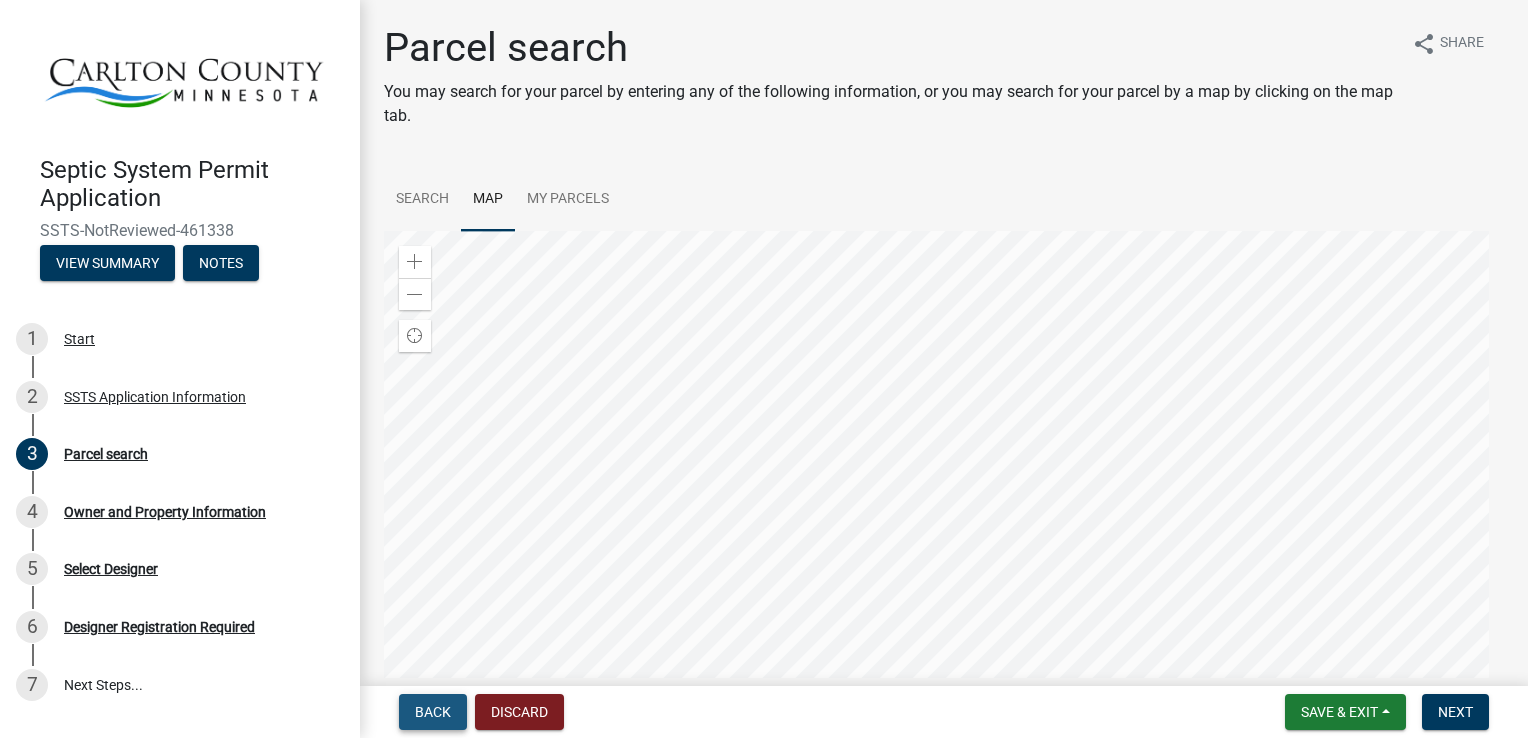 click on "Back" at bounding box center [433, 712] 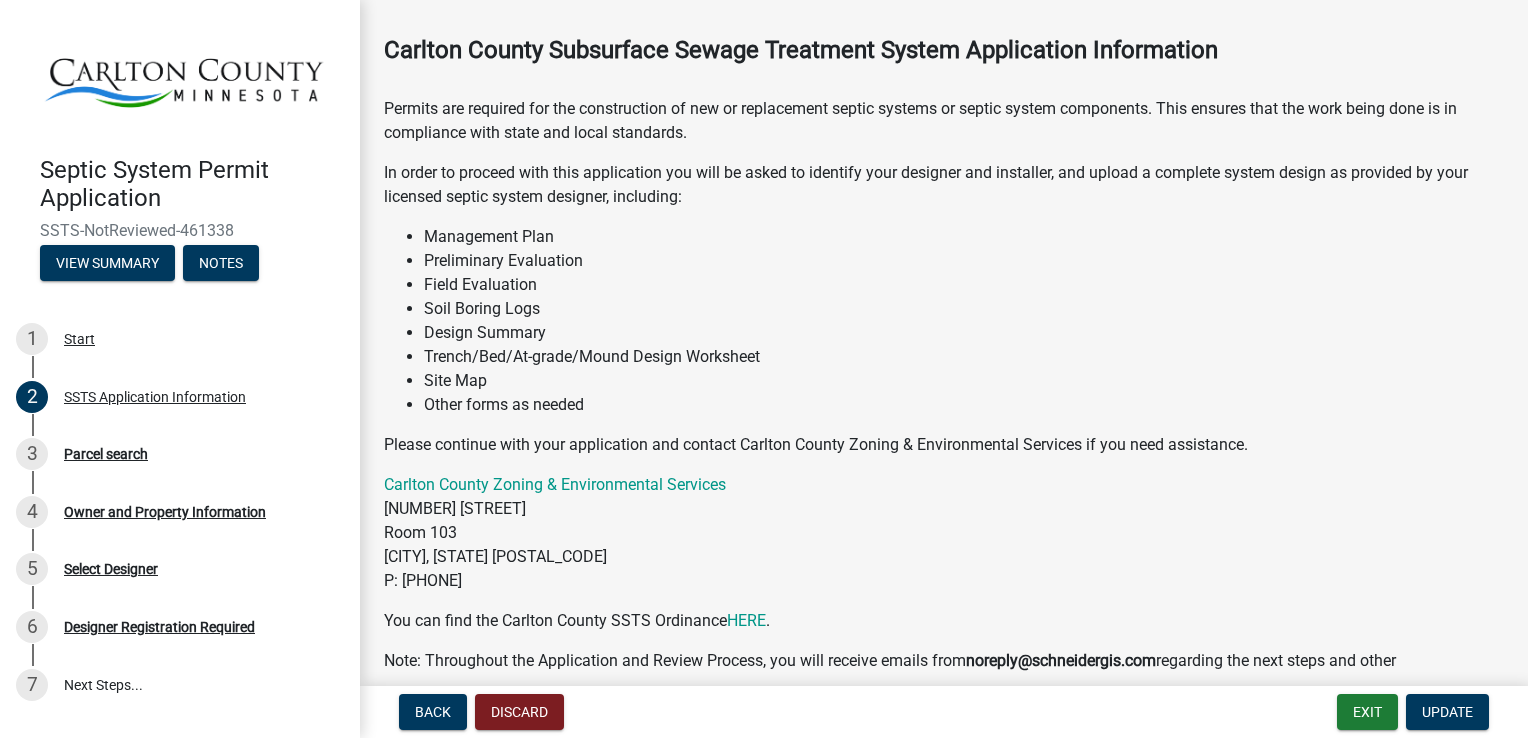 scroll, scrollTop: 188, scrollLeft: 0, axis: vertical 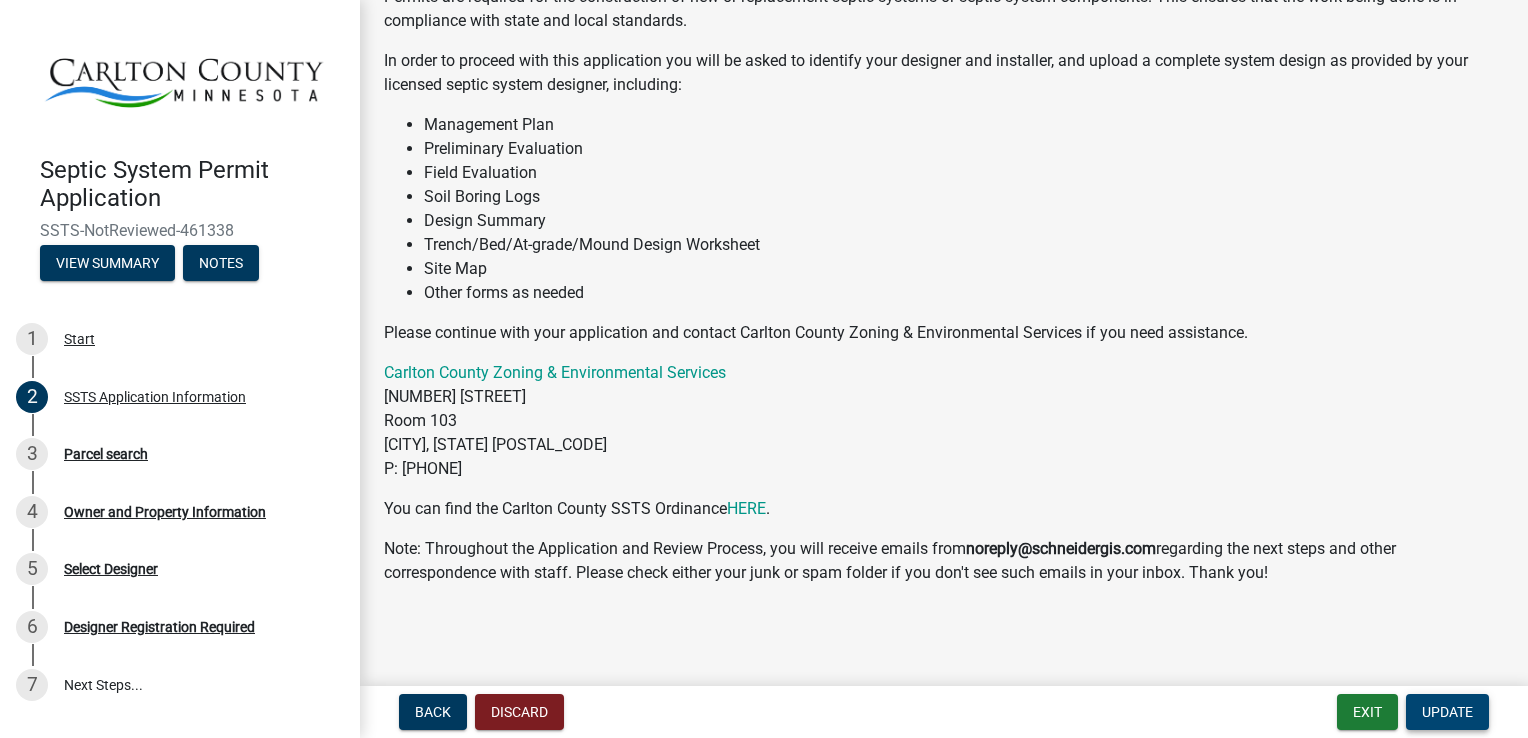 click on "Update" at bounding box center [1447, 712] 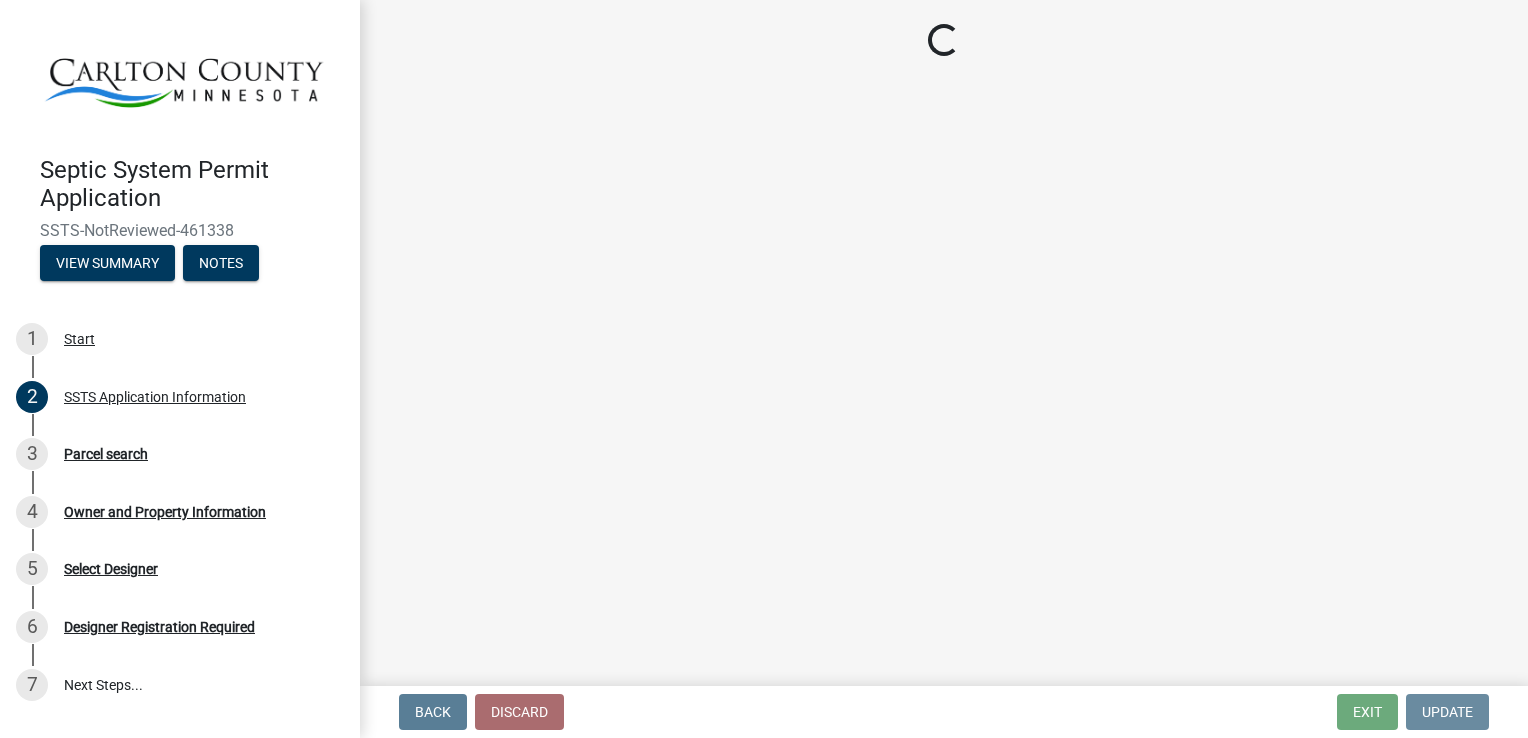 scroll, scrollTop: 0, scrollLeft: 0, axis: both 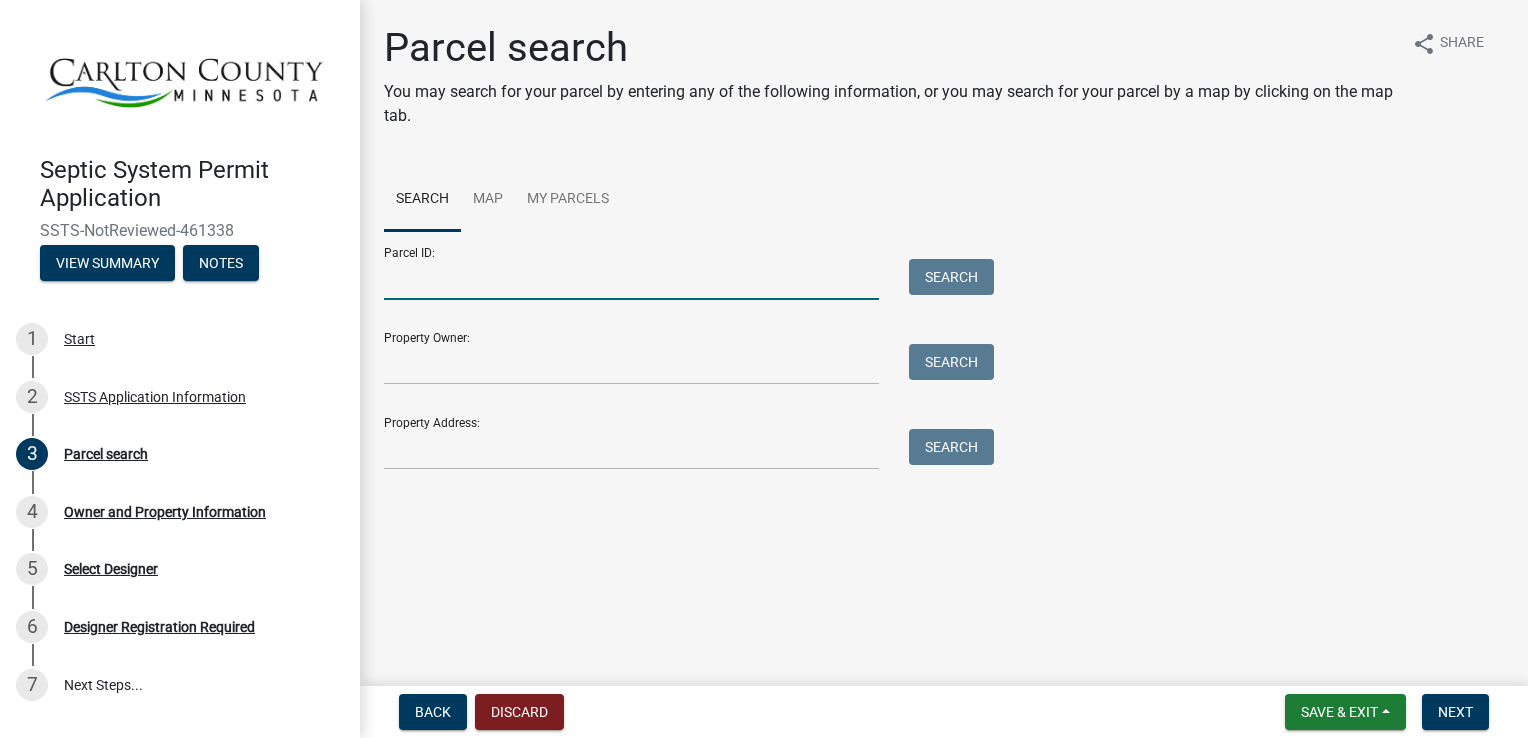 click on "Parcel ID:" at bounding box center (631, 279) 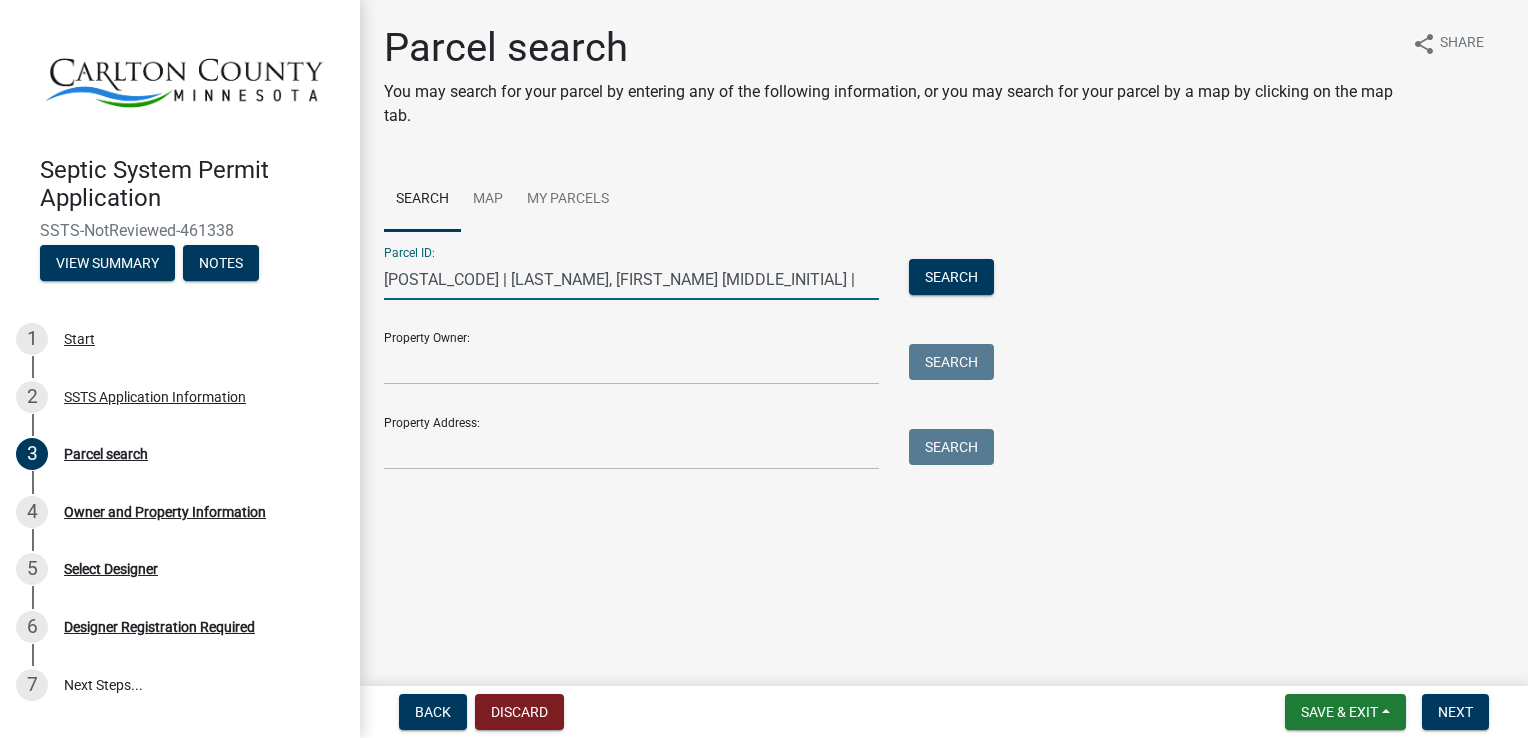 type on "[POSTAL_CODE] | [LAST_NAME], [FIRST_NAME] [MIDDLE_INITIAL] |" 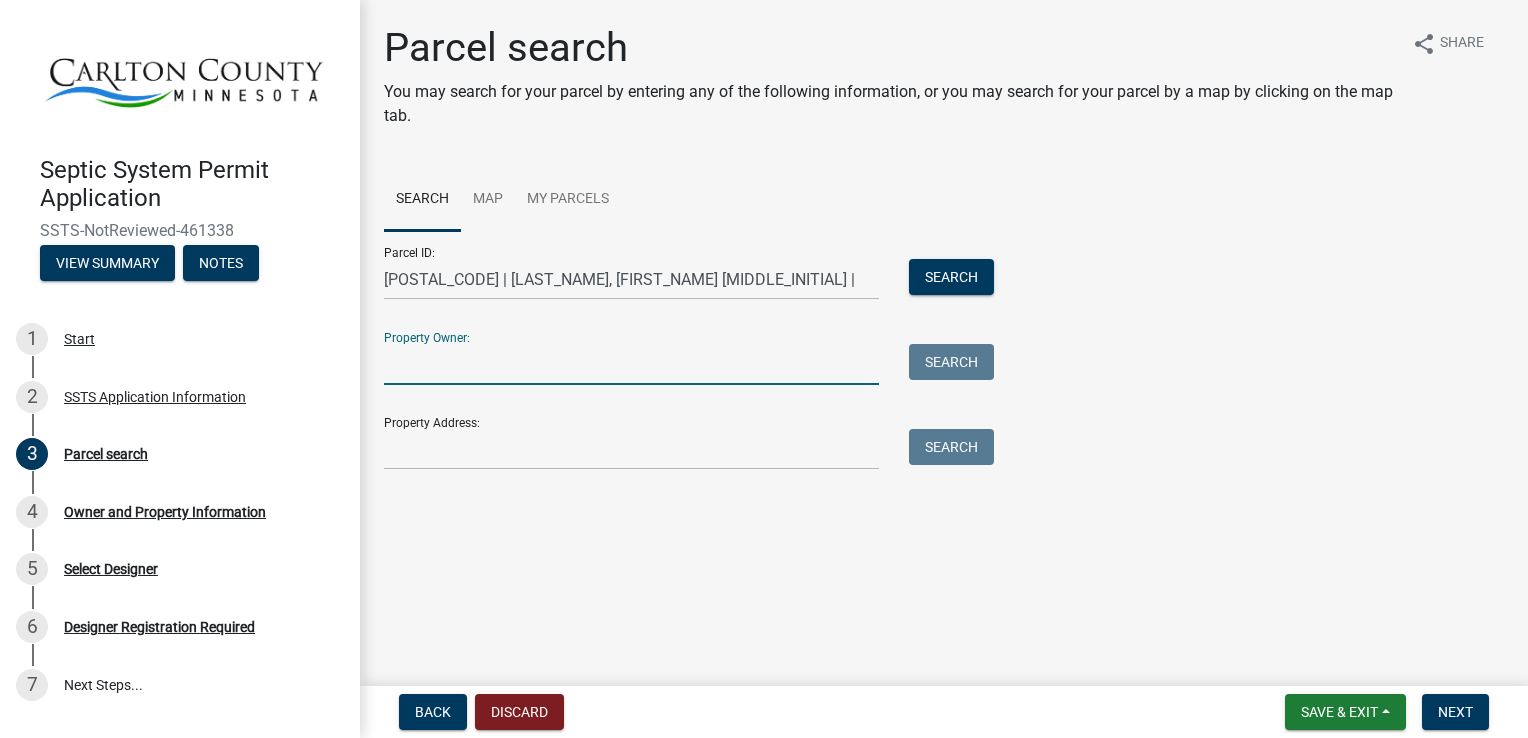 click on "Property Owner:" at bounding box center (631, 364) 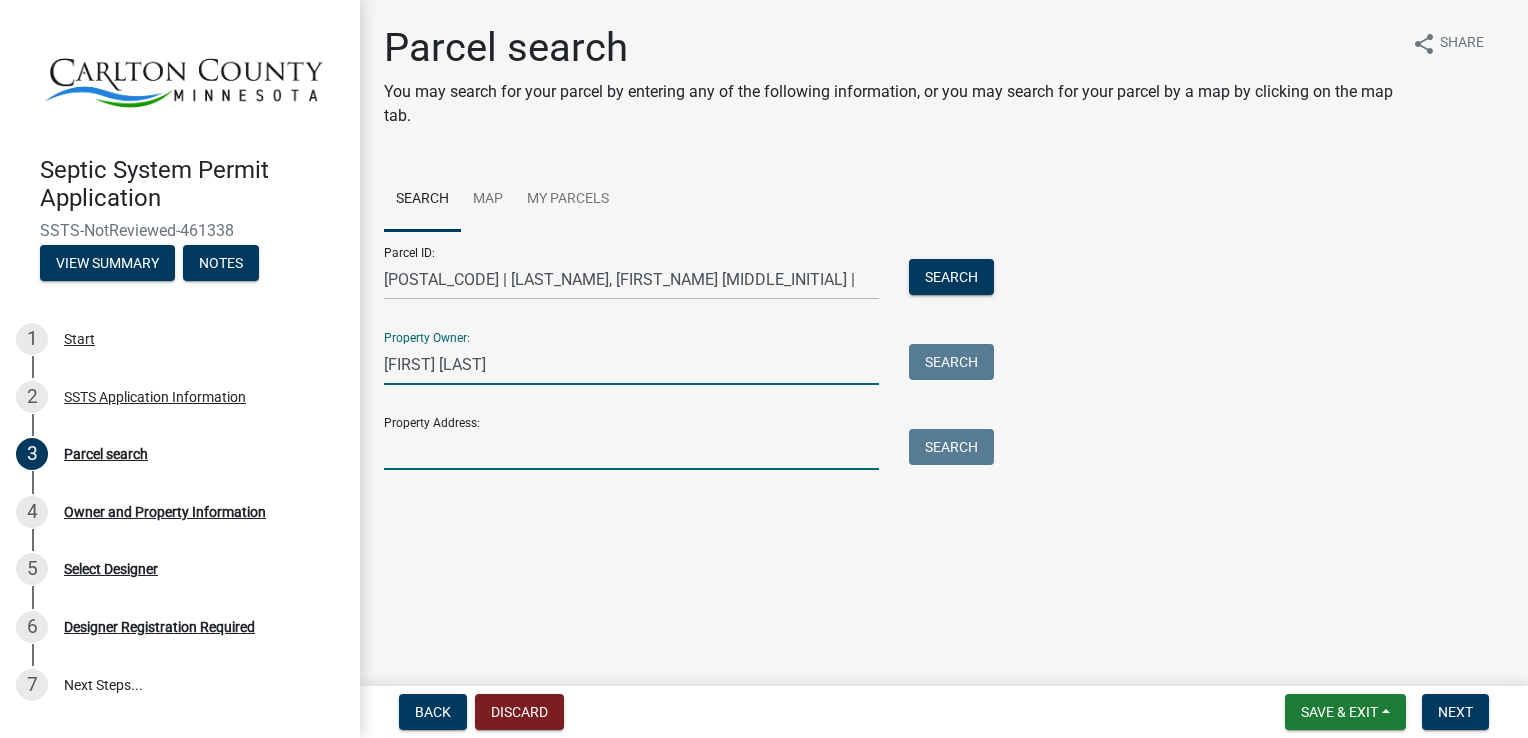type on "[NUMBER] [STREET]" 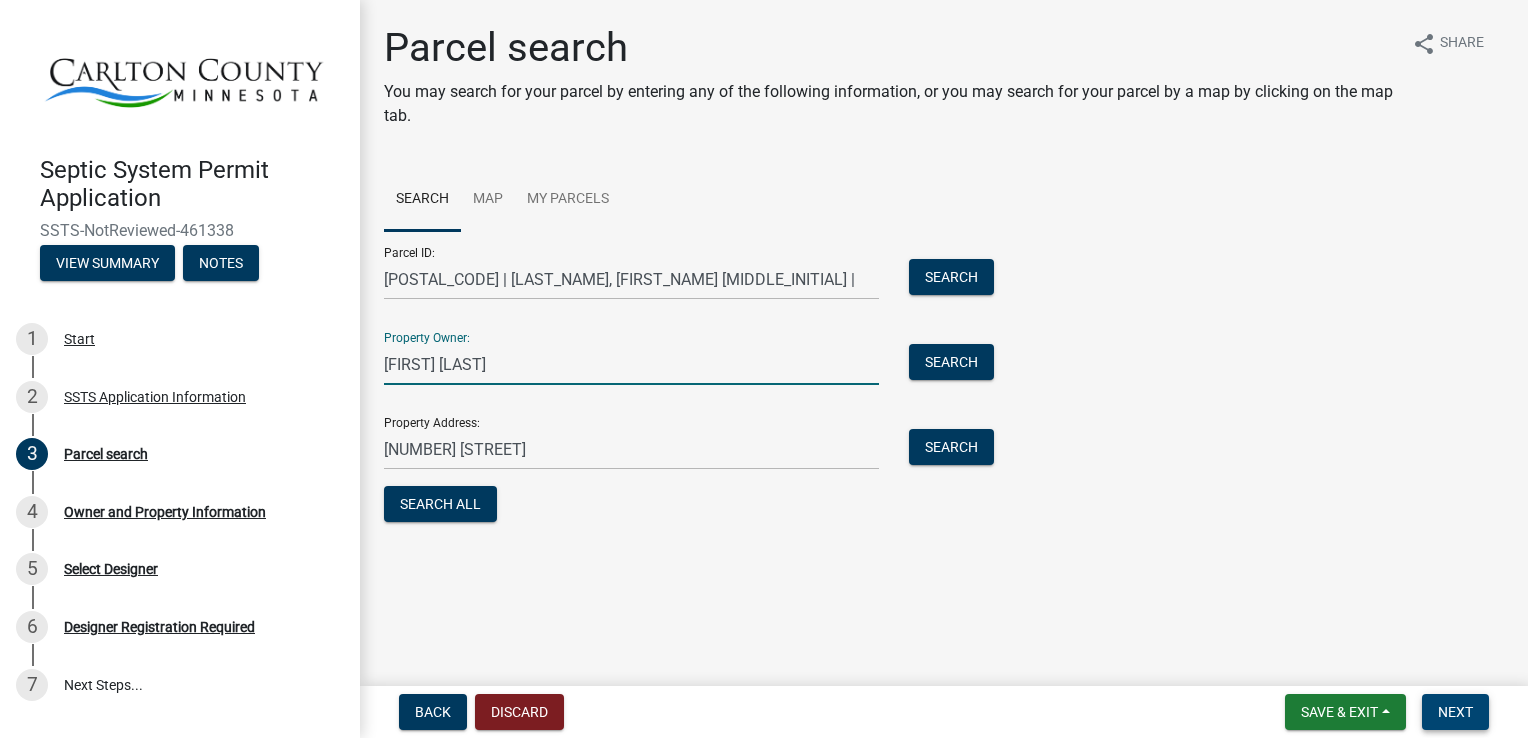 click on "Next" at bounding box center (1455, 712) 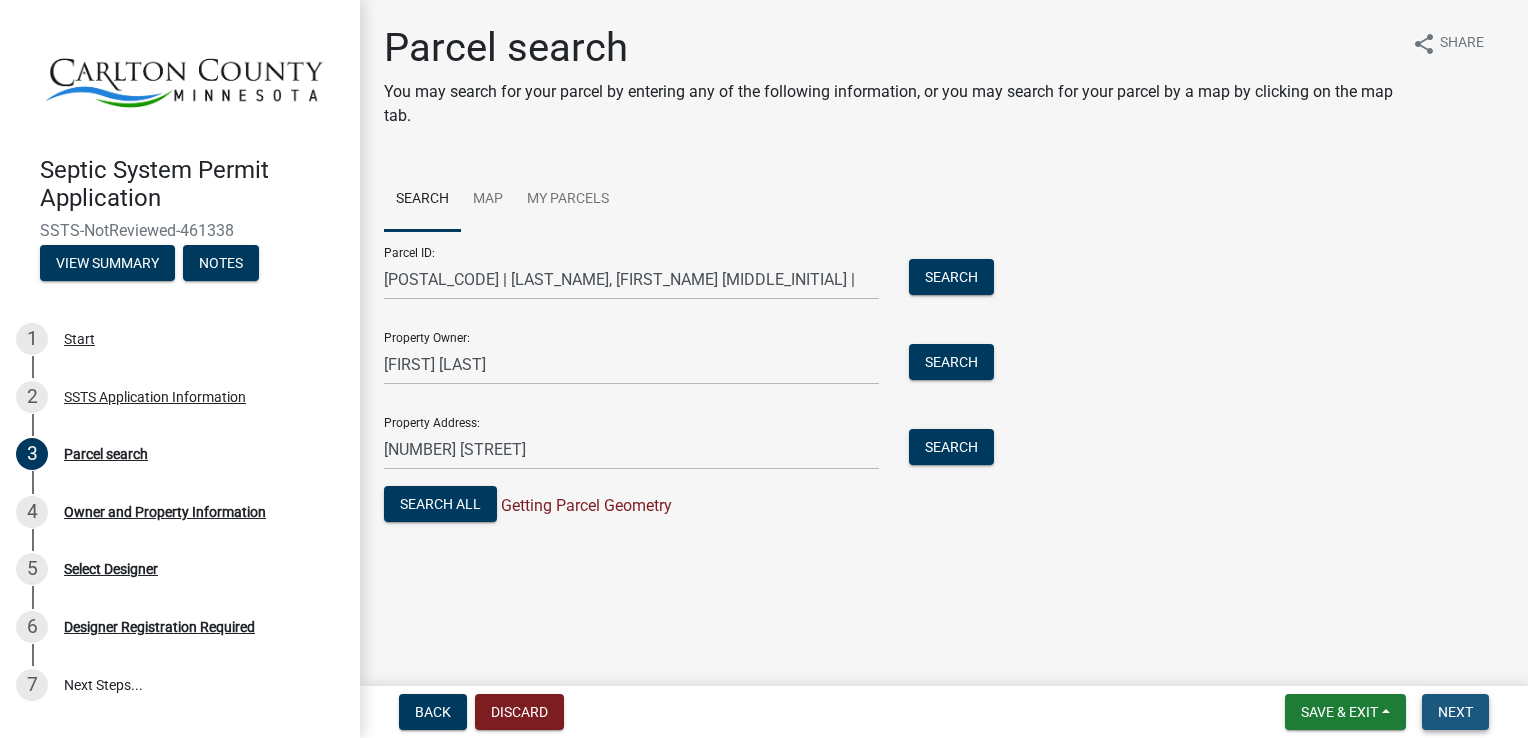 click on "Next" at bounding box center [1455, 712] 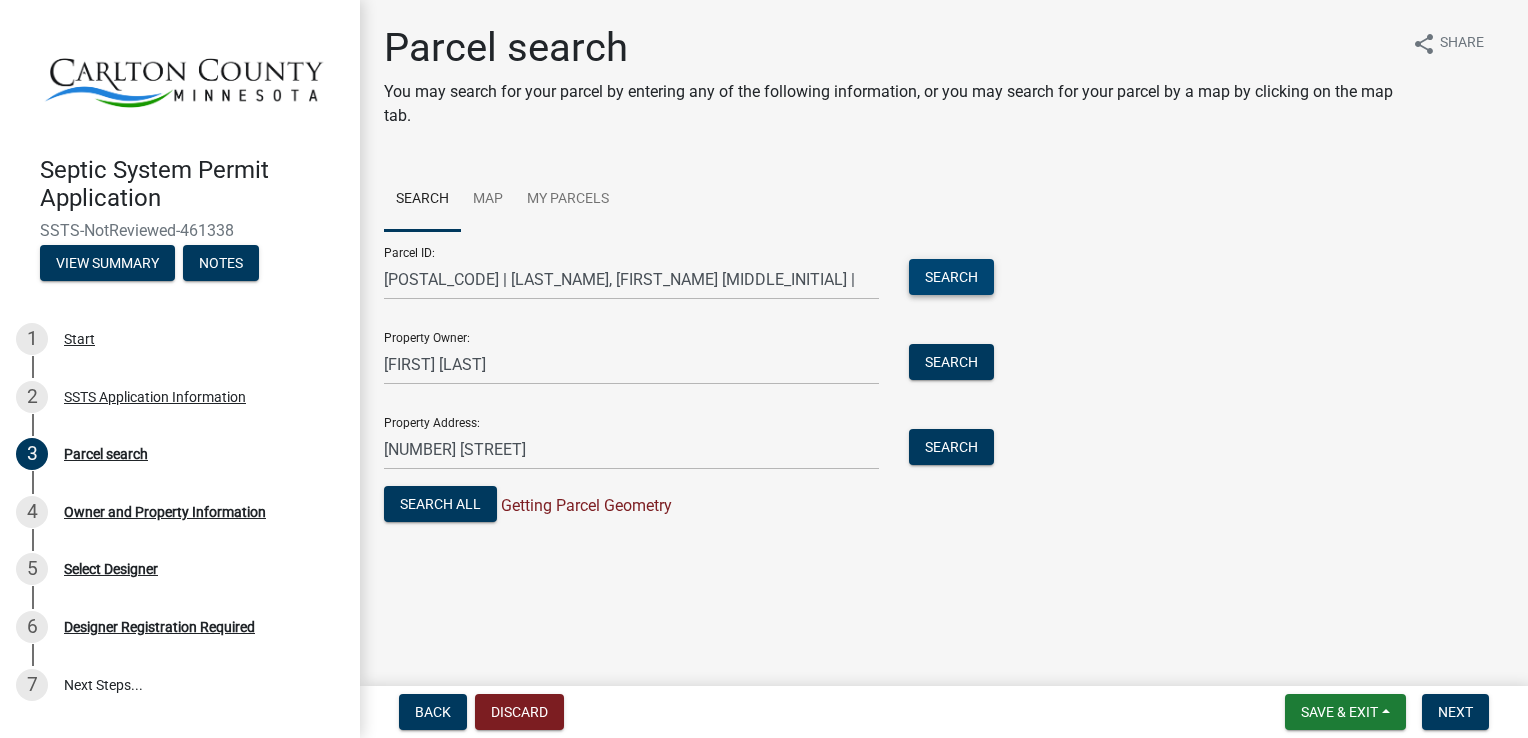 click on "Search" at bounding box center [951, 277] 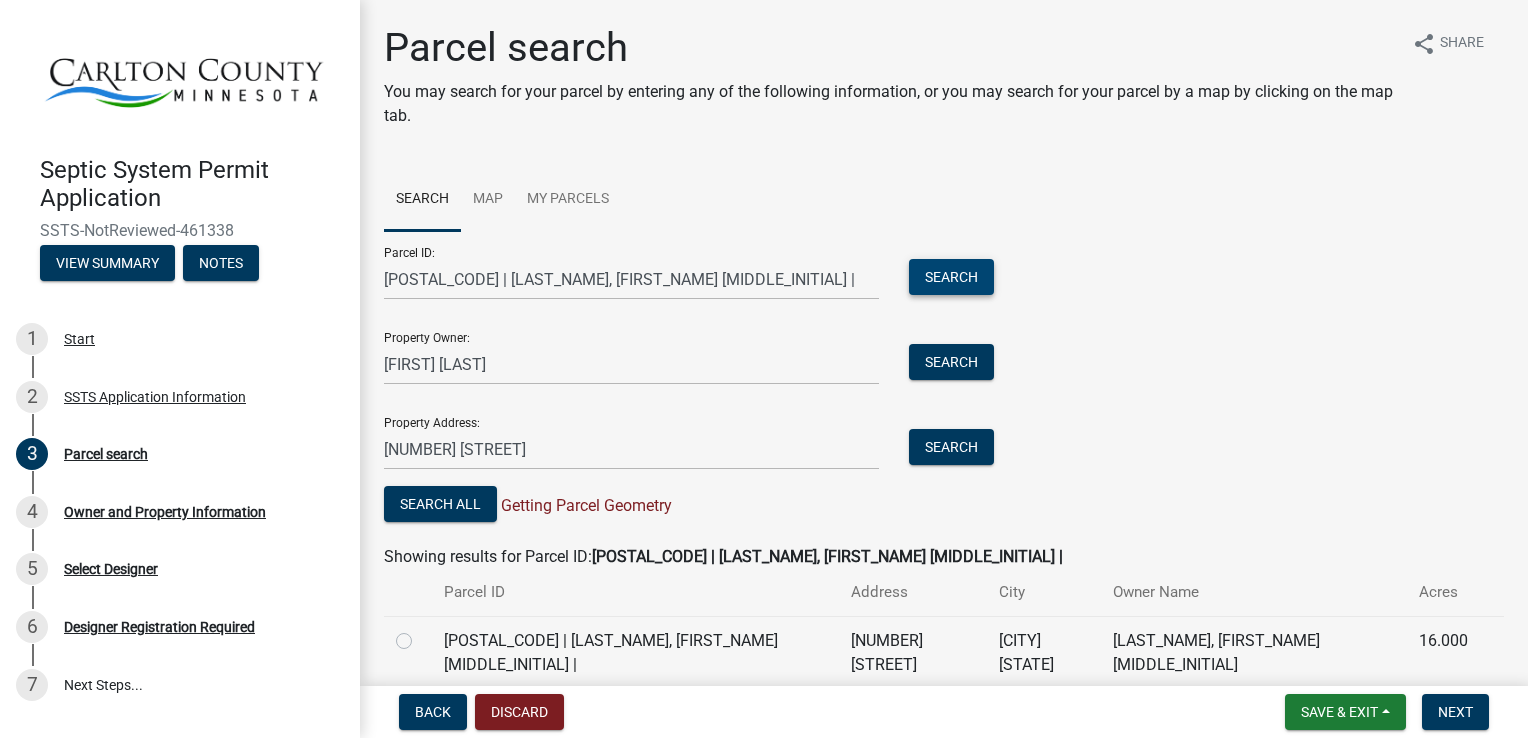 scroll, scrollTop: 64, scrollLeft: 0, axis: vertical 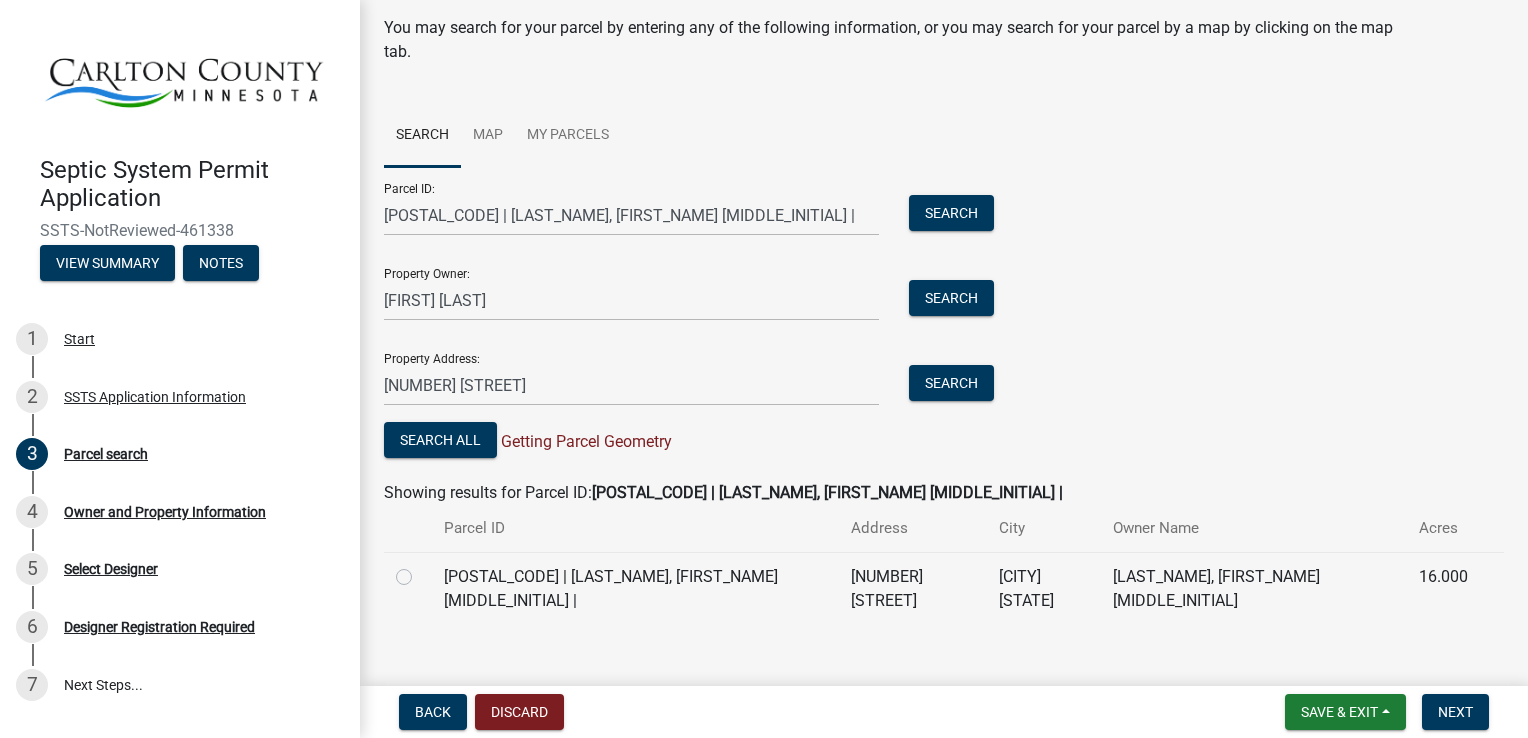 click 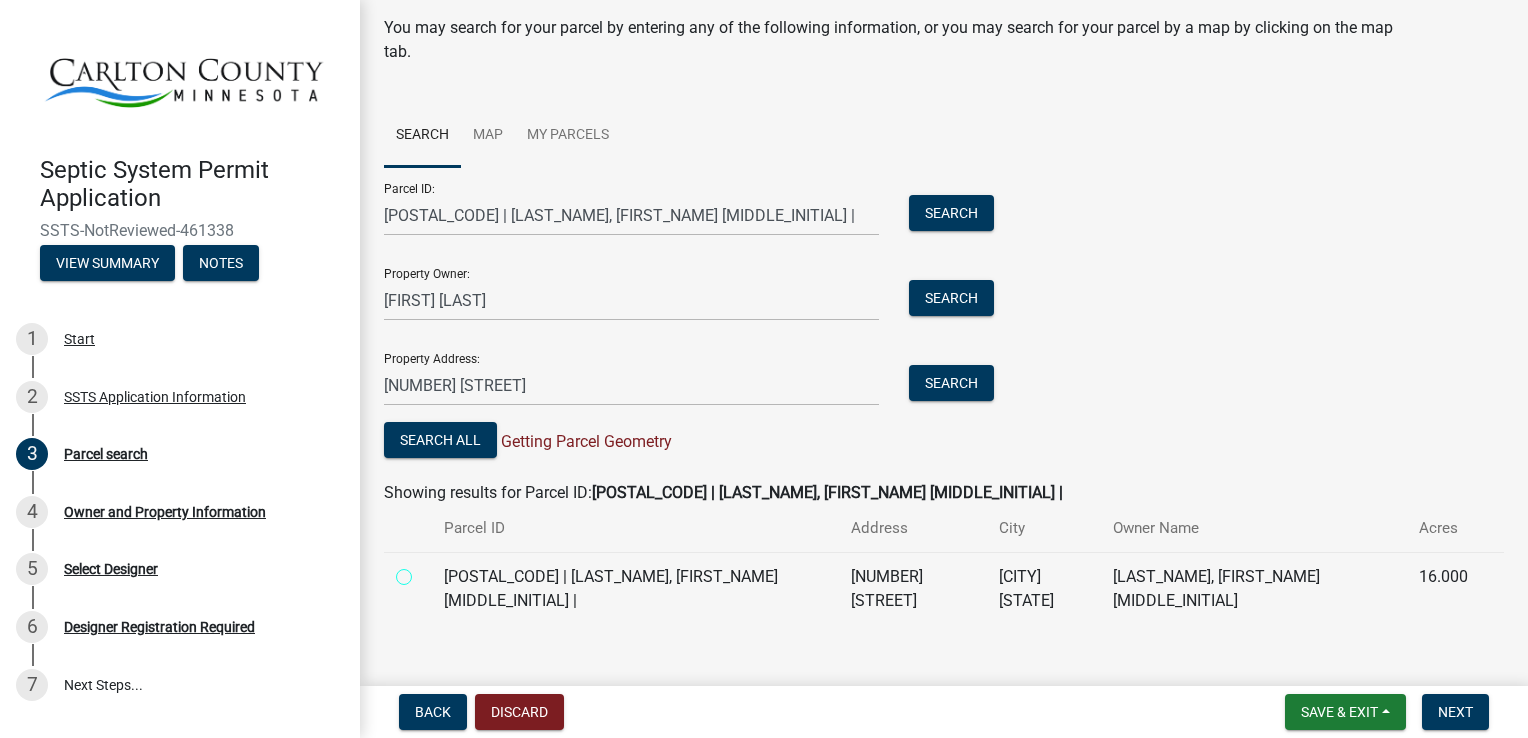 click at bounding box center (426, 571) 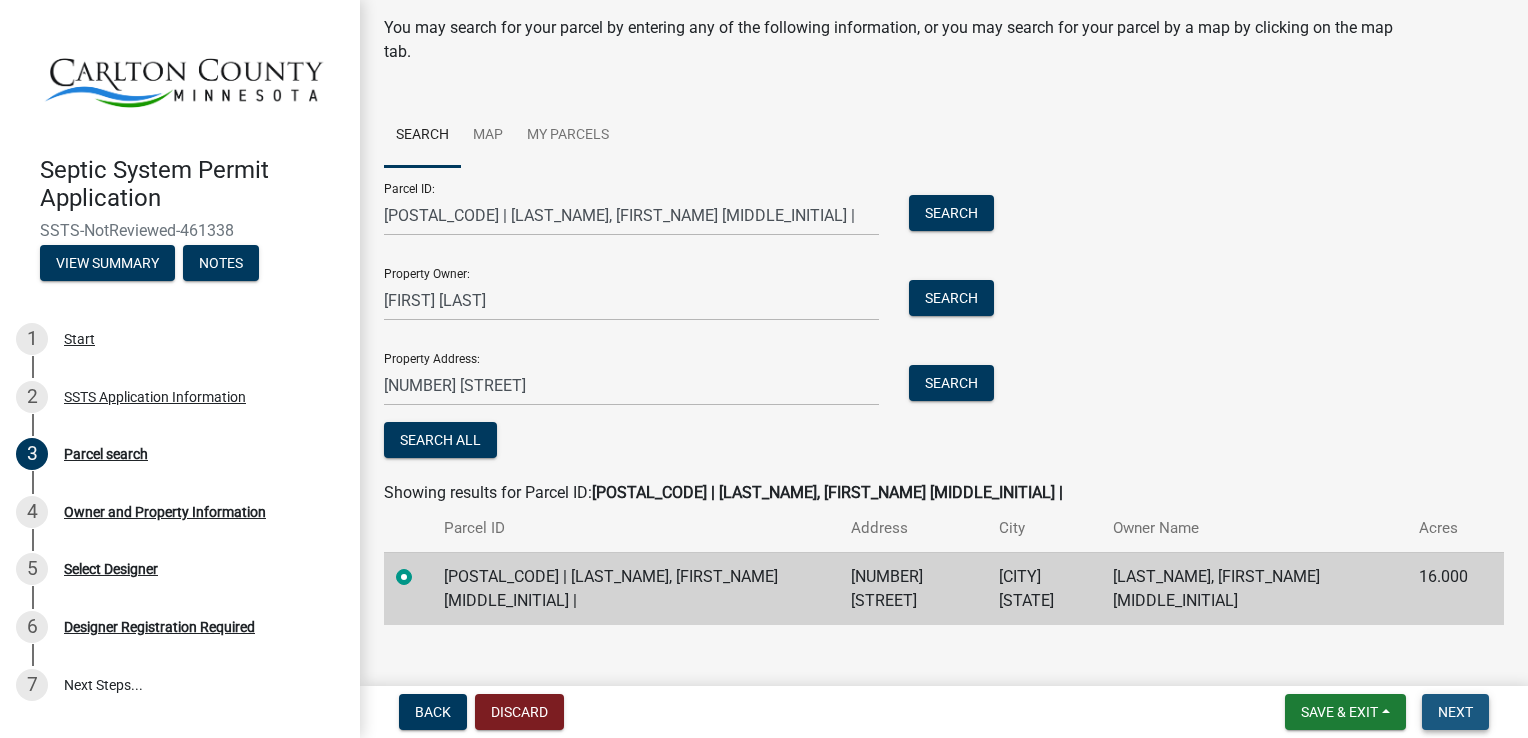 click on "Next" at bounding box center [1455, 712] 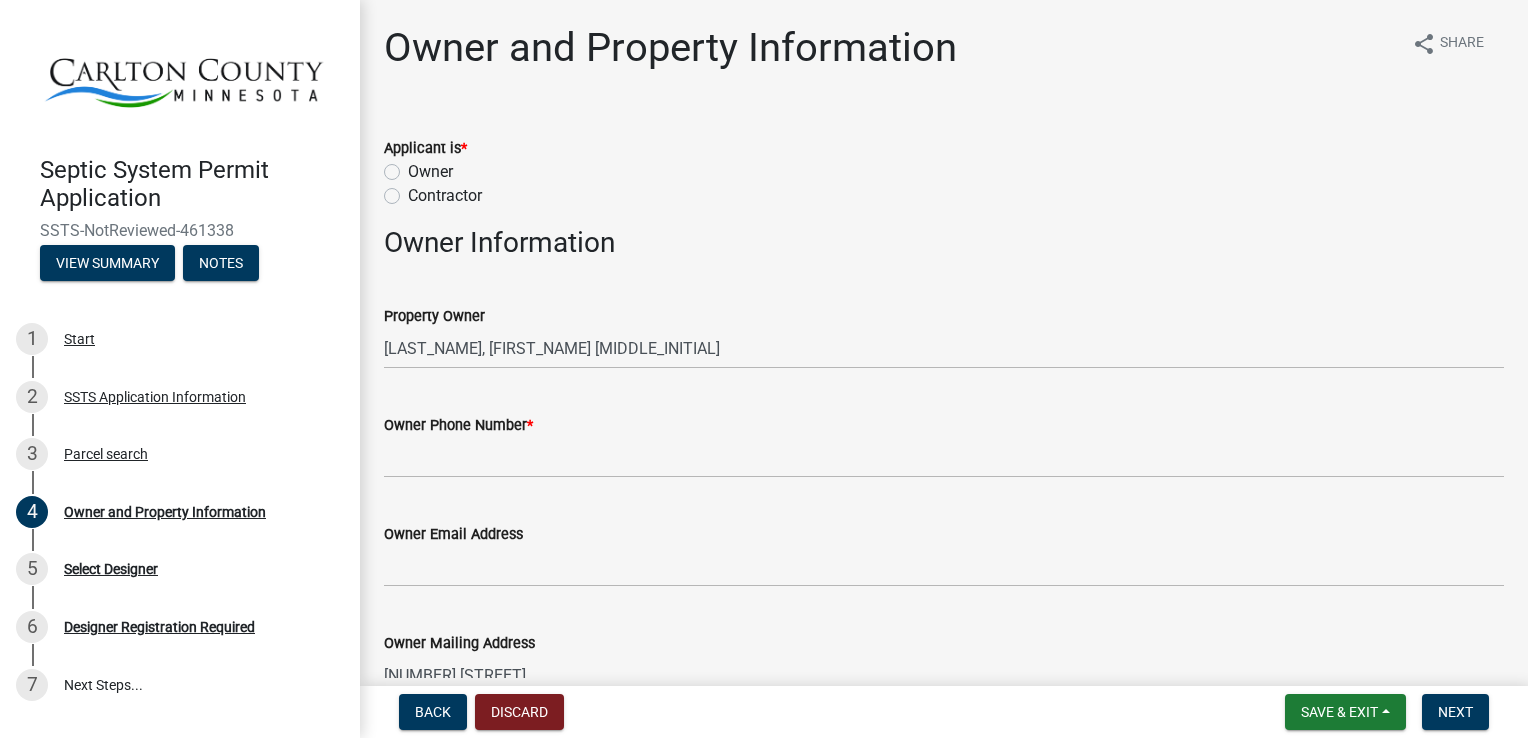 click on "Owner" 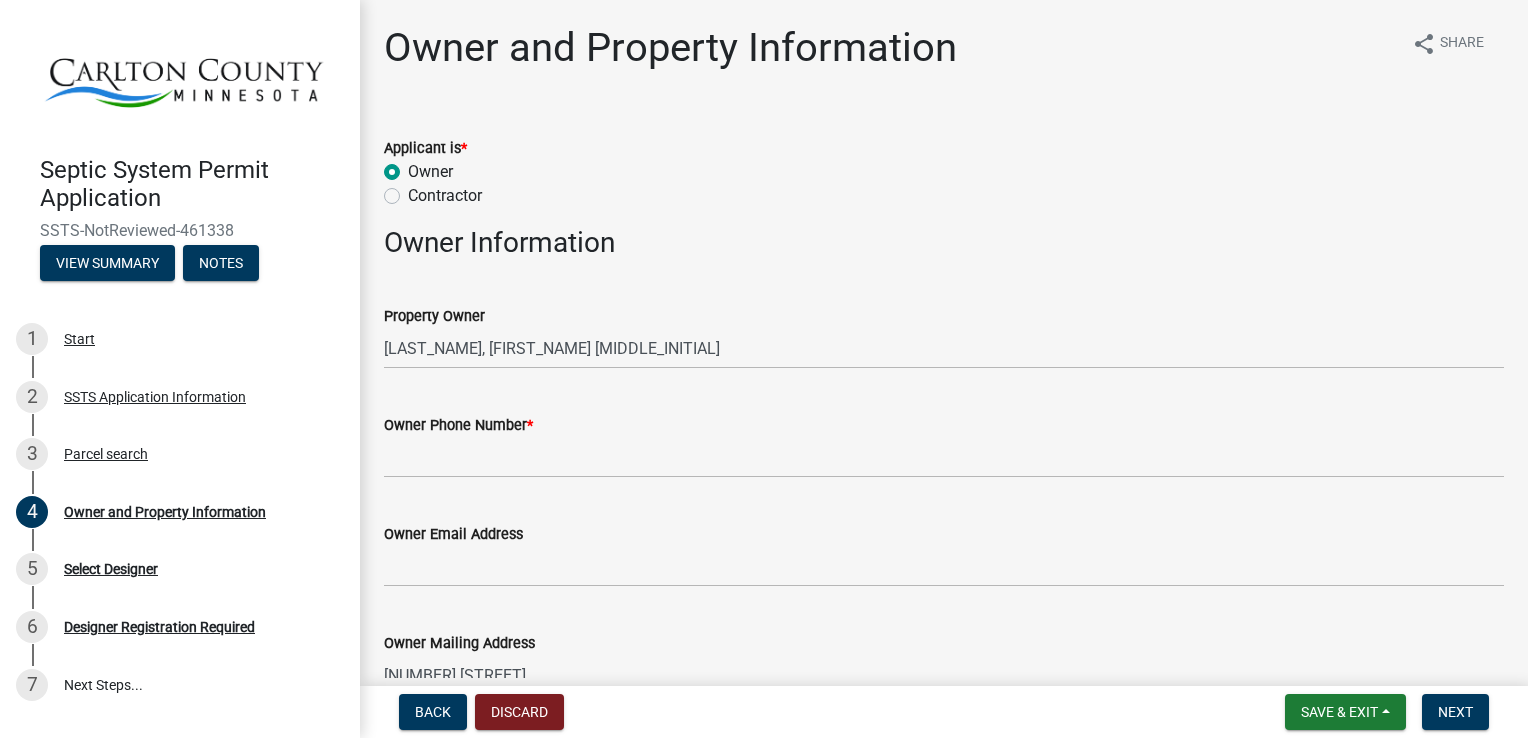 radio on "true" 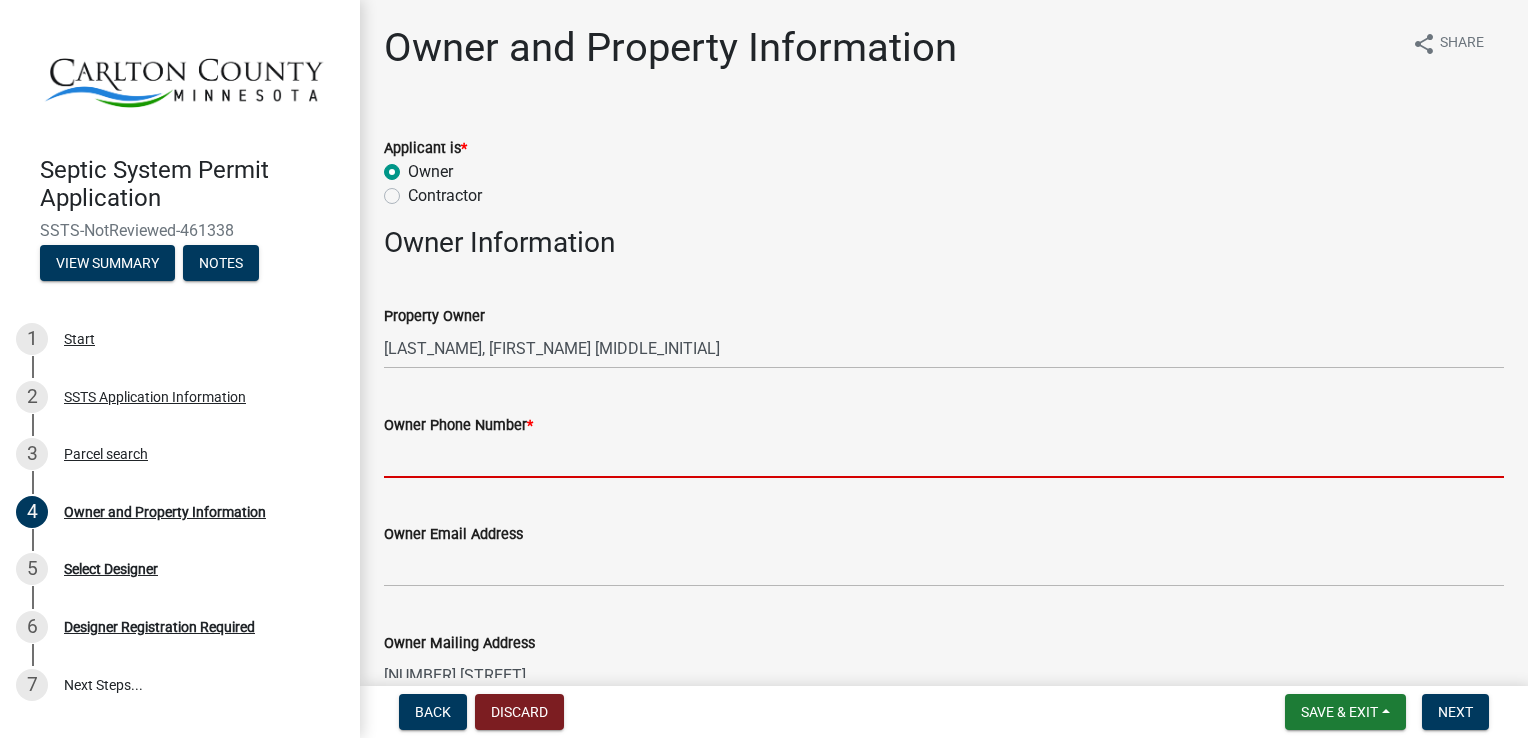 click on "Owner Phone Number  *" at bounding box center (944, 457) 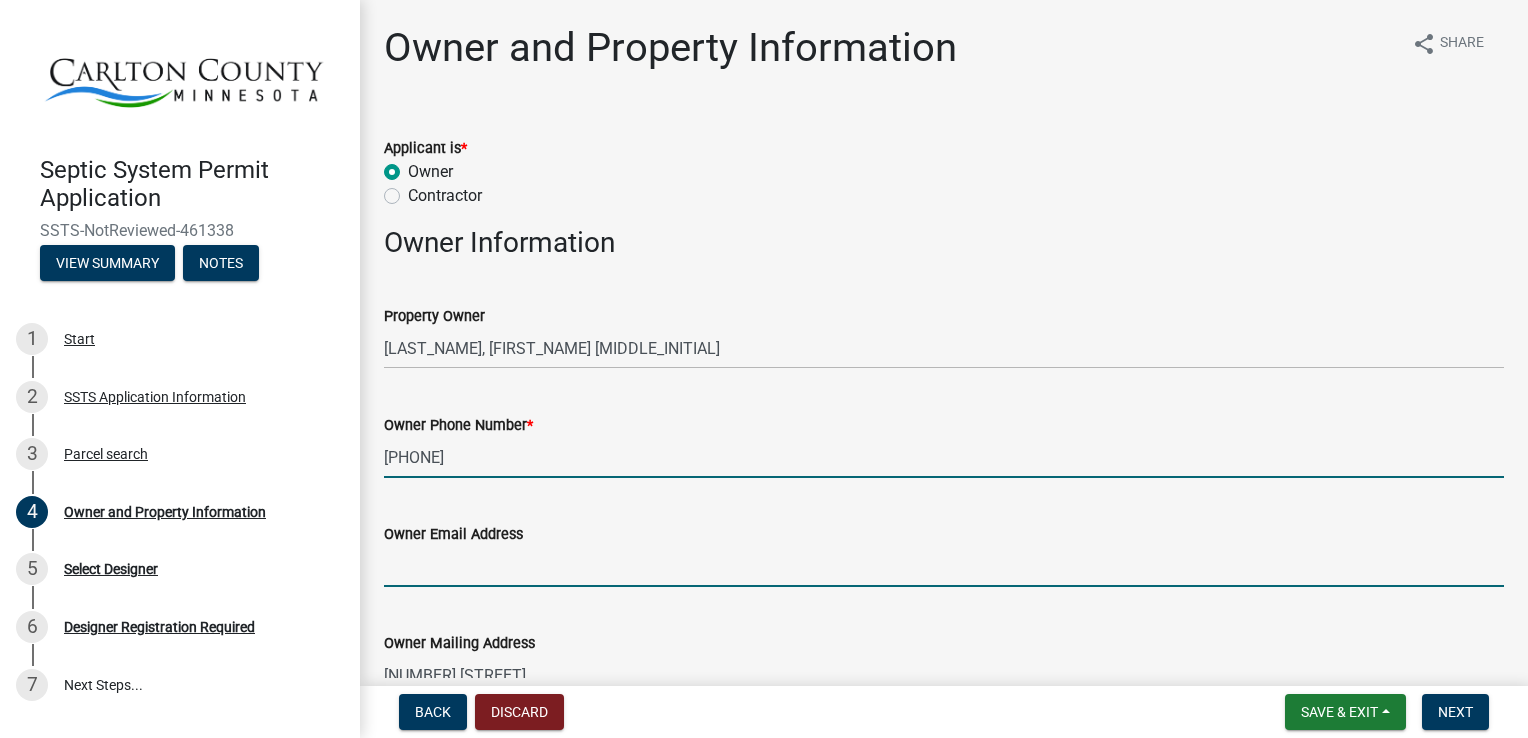 type on "[EMAIL]" 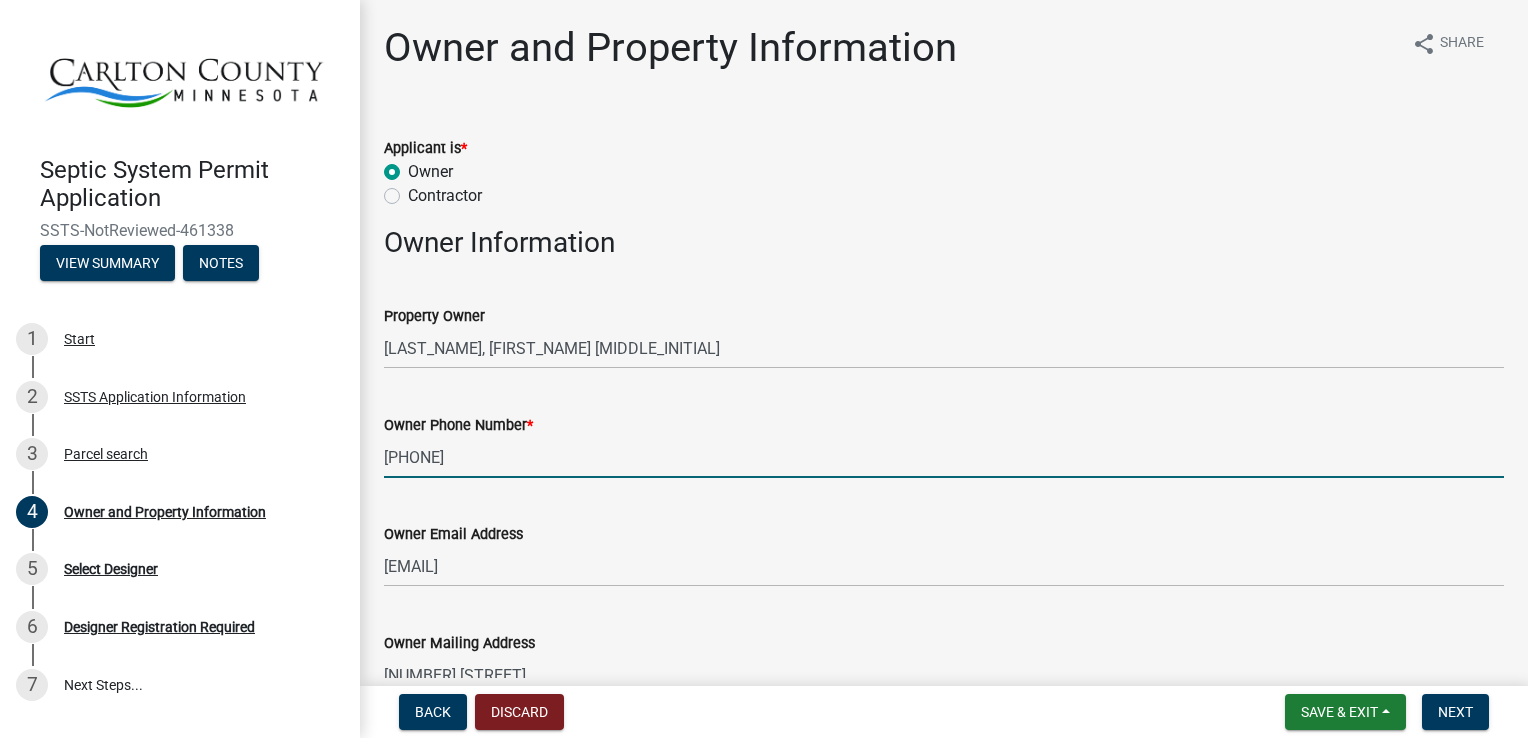 type on "[CITY]" 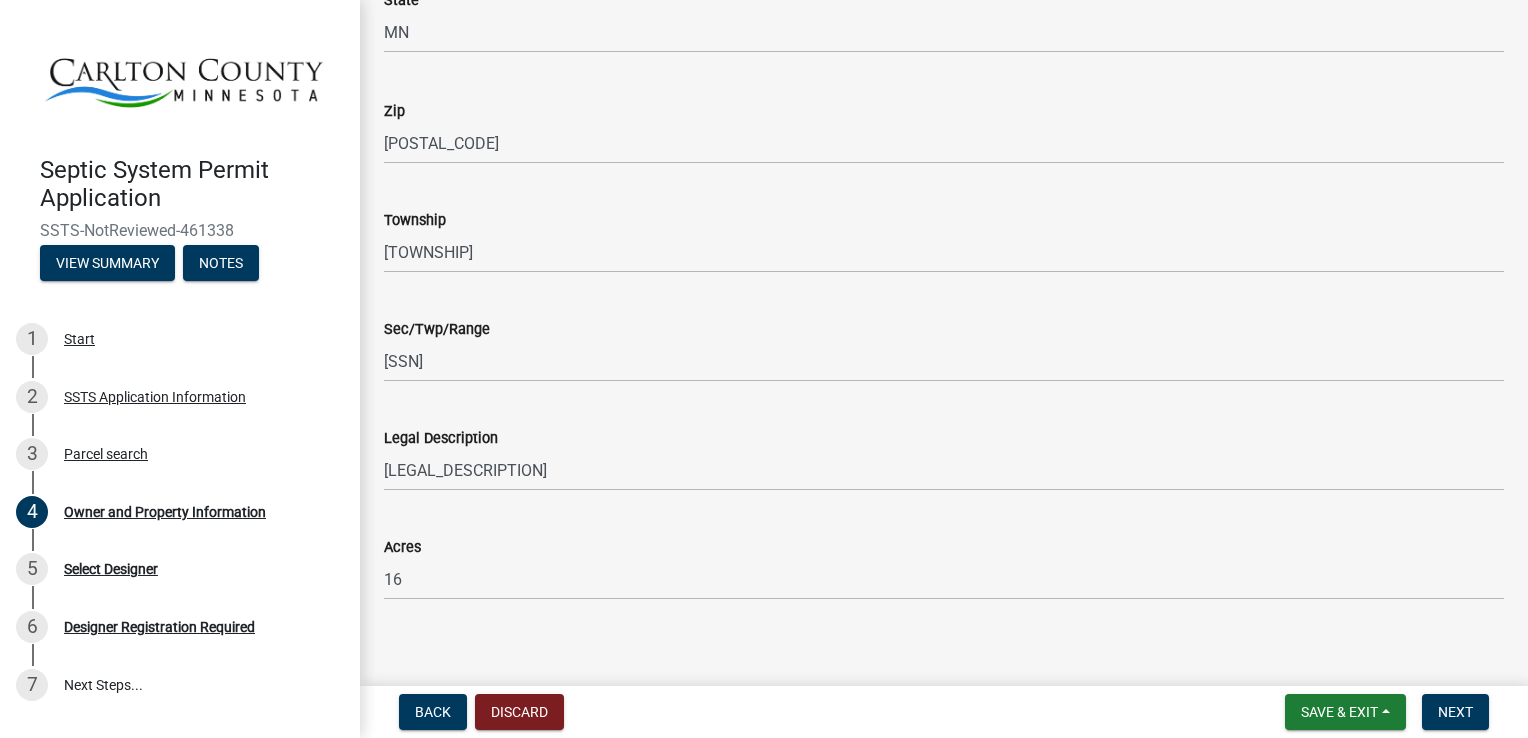 scroll, scrollTop: 1471, scrollLeft: 0, axis: vertical 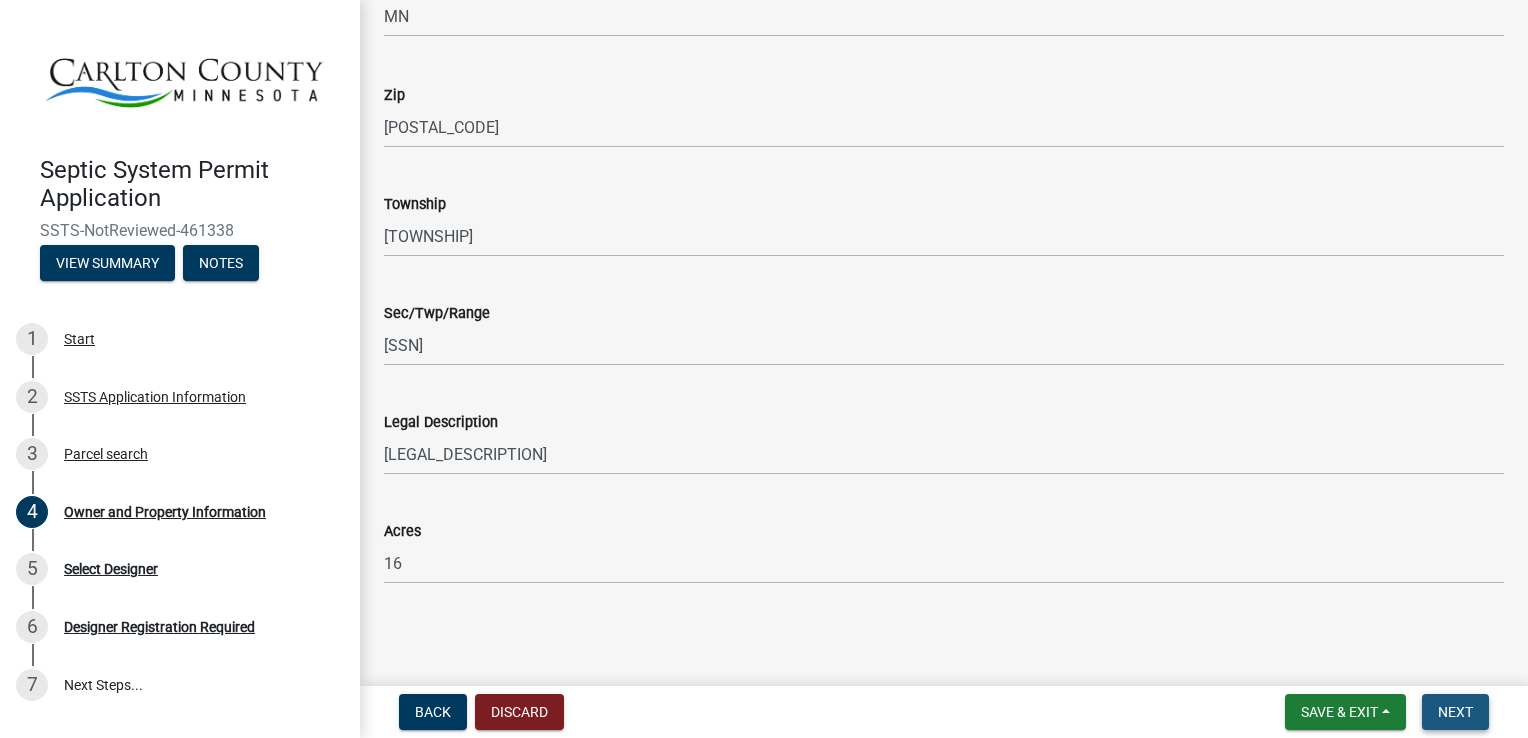 click on "Next" at bounding box center (1455, 712) 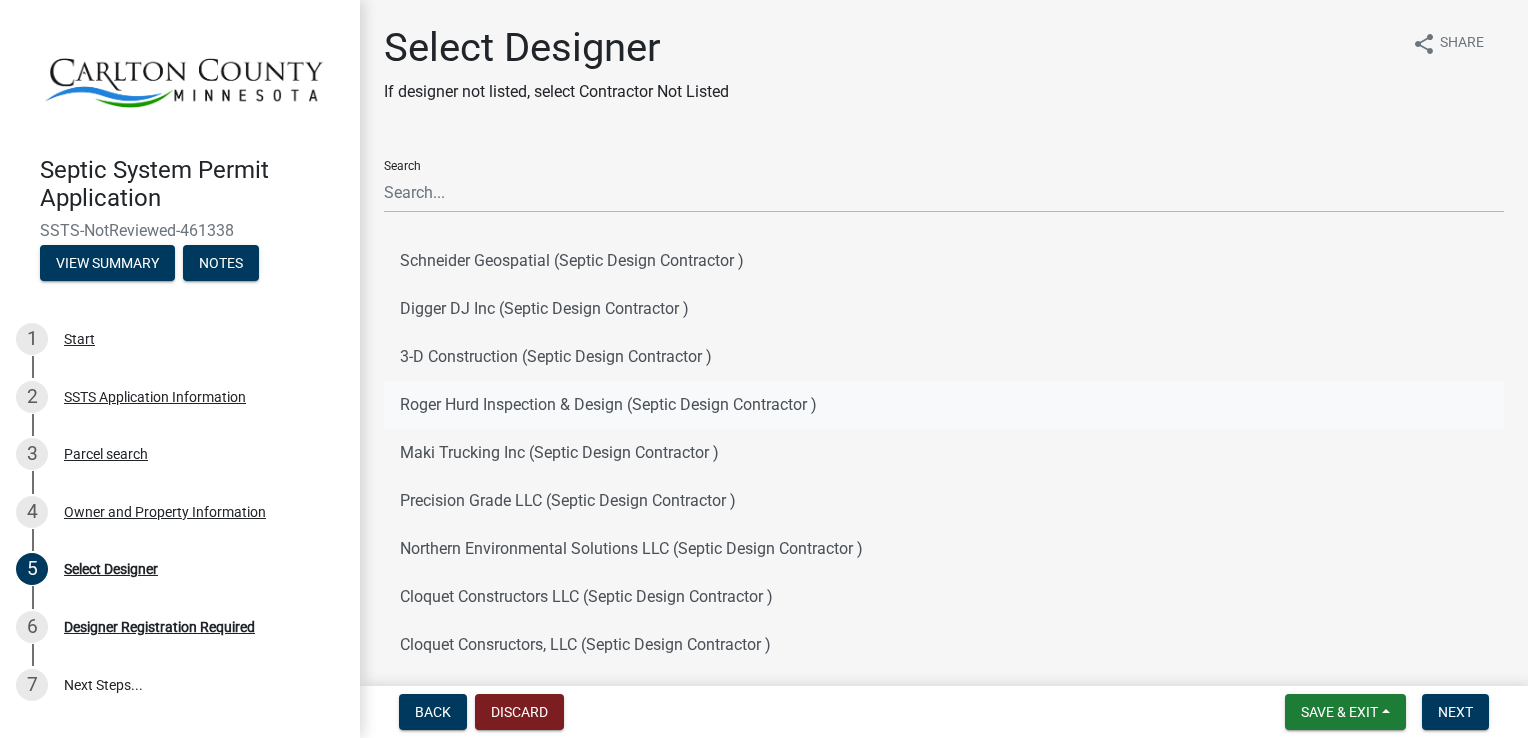 click on "Roger Hurd Inspection & Design (Septic Design Contractor )" 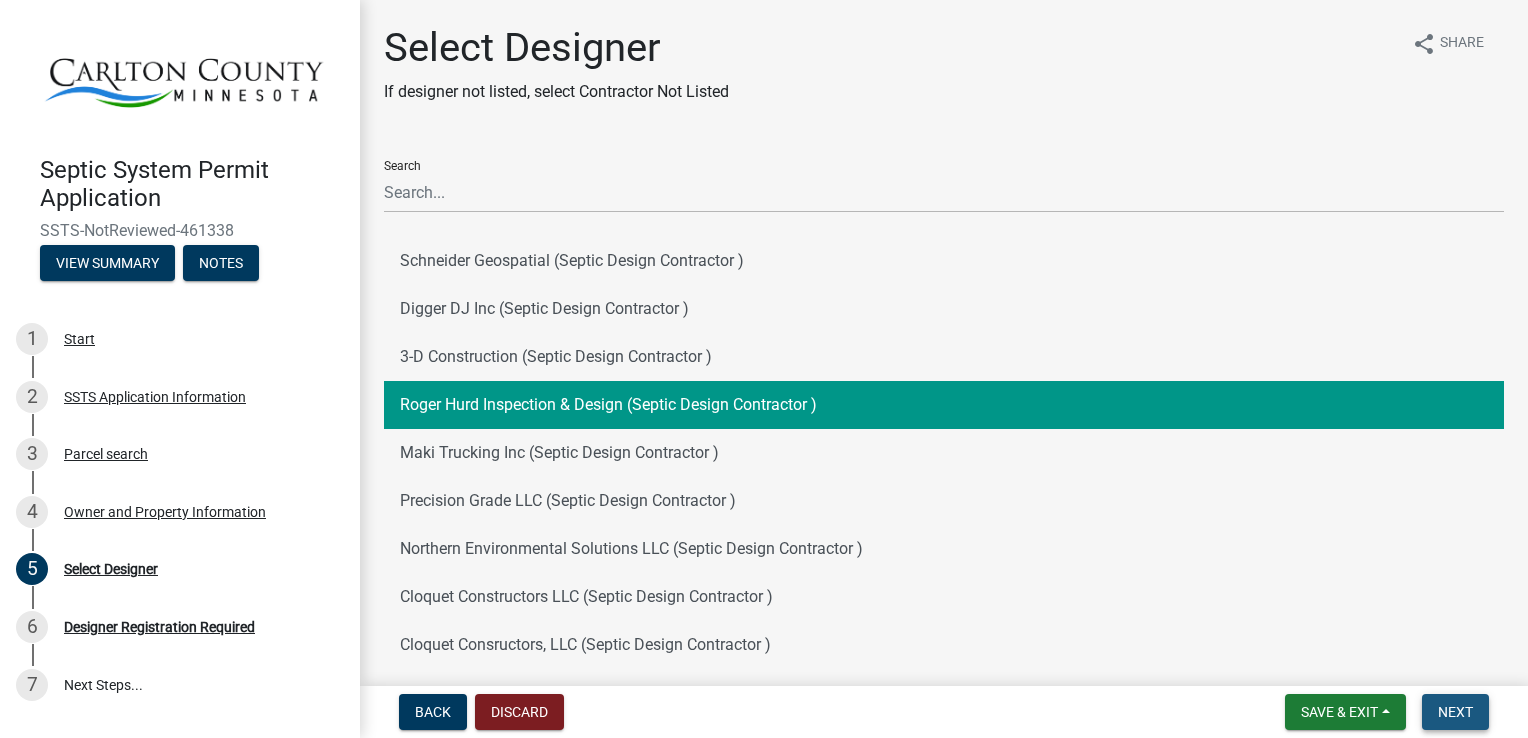 click on "Next" at bounding box center [1455, 712] 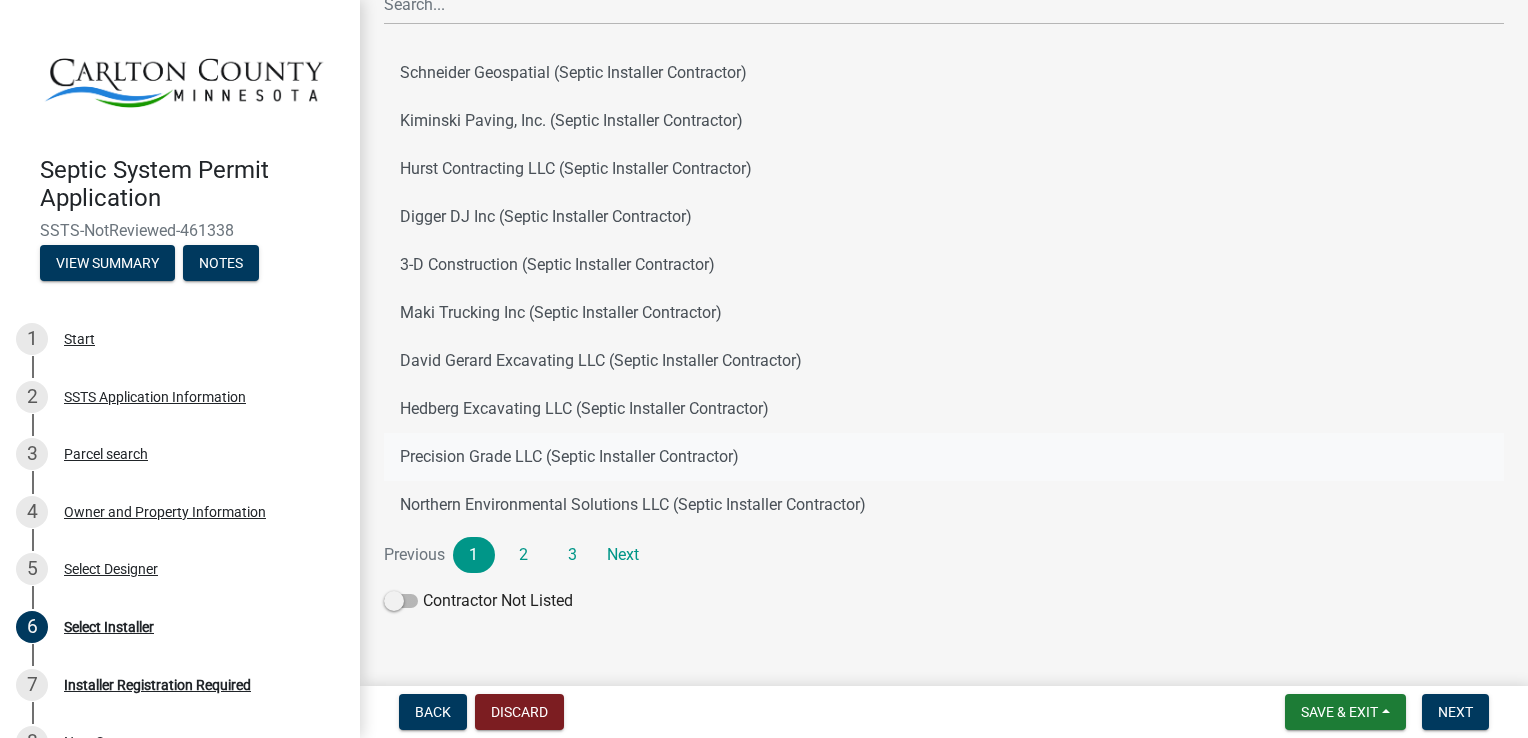 scroll, scrollTop: 208, scrollLeft: 0, axis: vertical 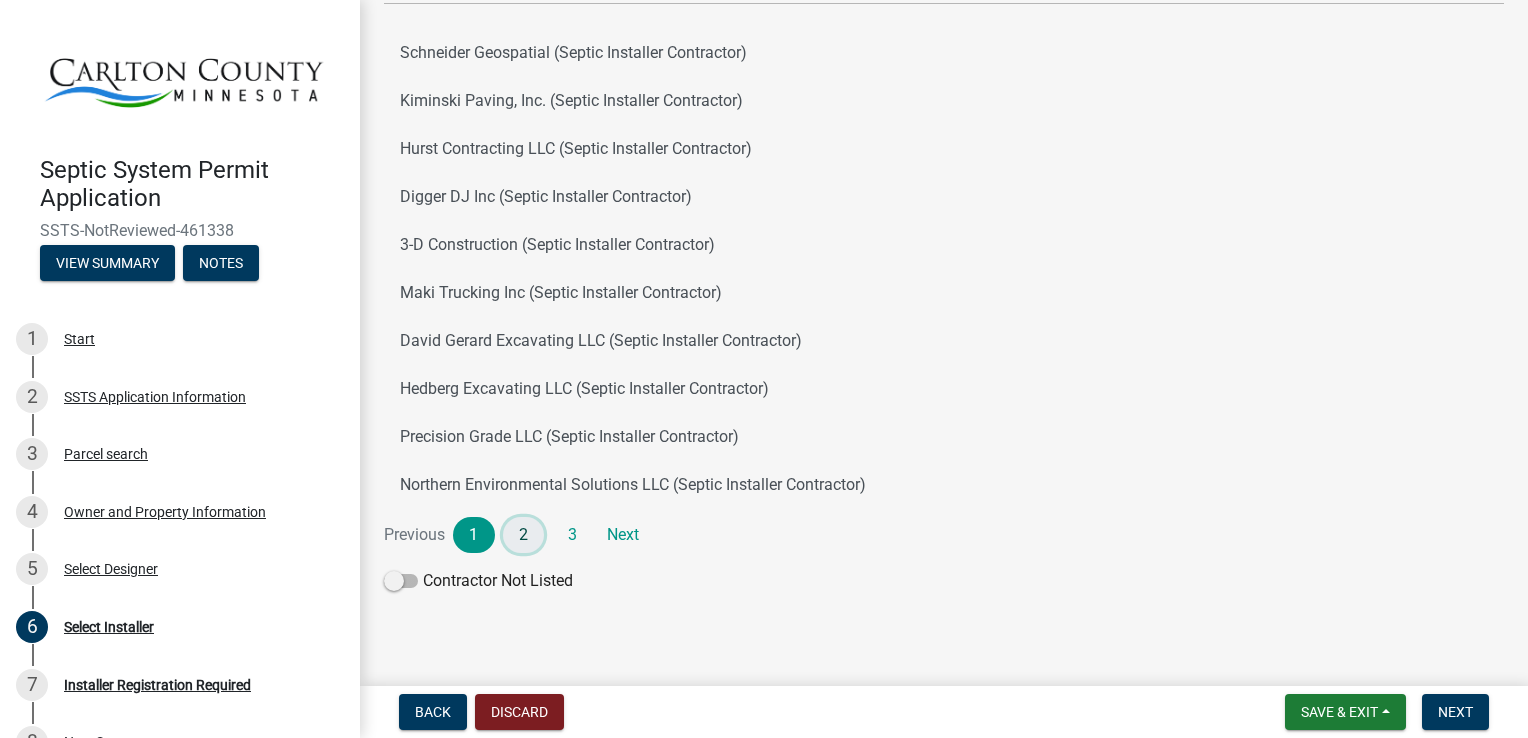 click on "2" 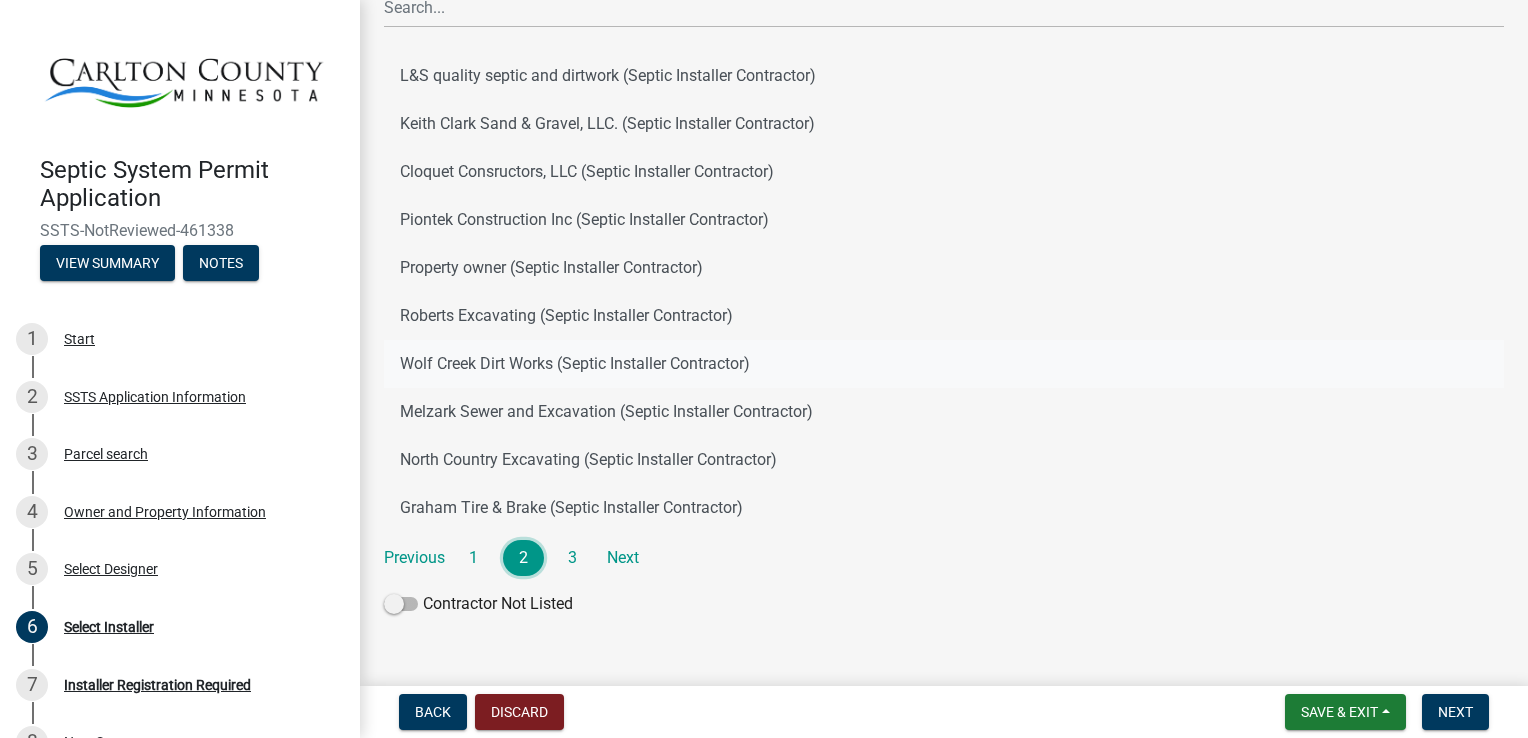 scroll, scrollTop: 208, scrollLeft: 0, axis: vertical 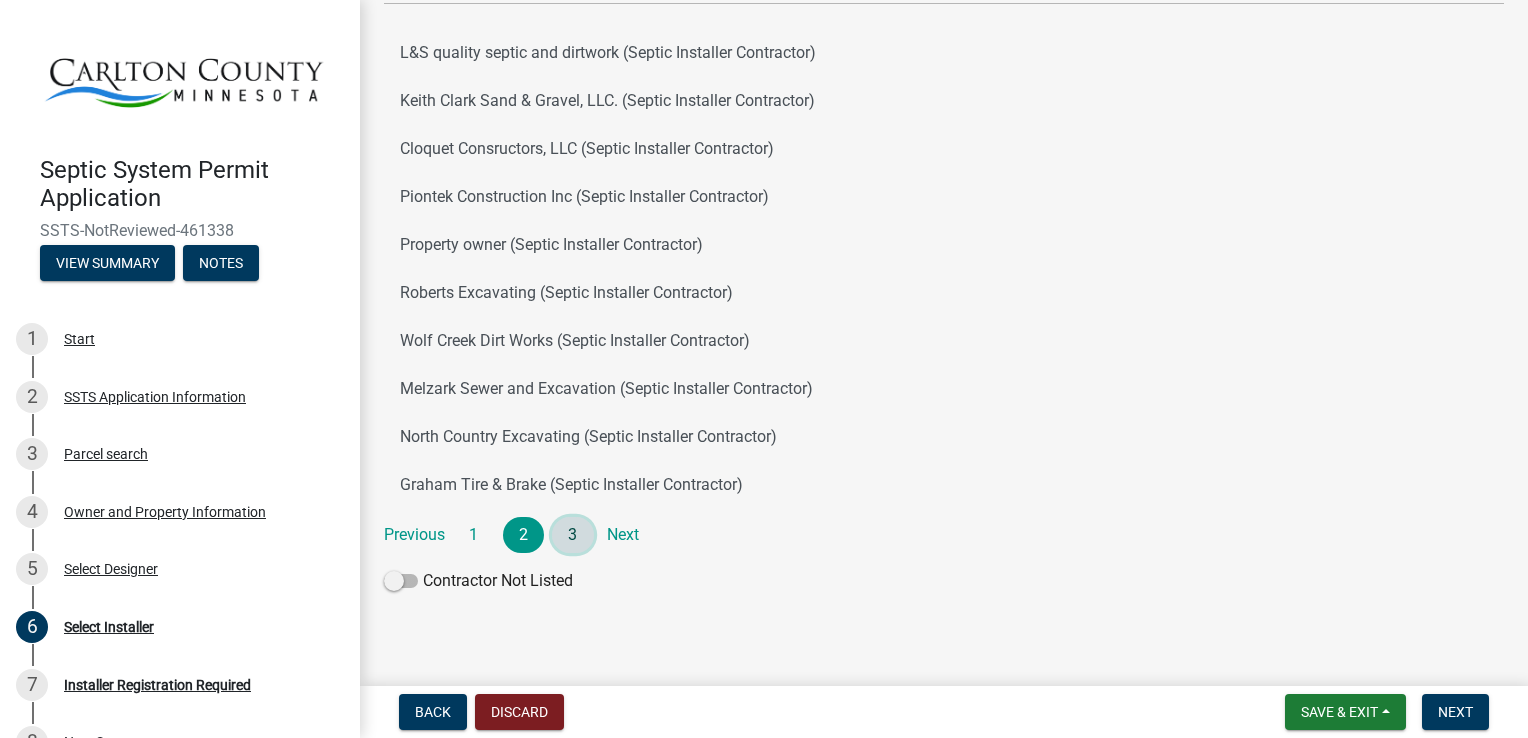 click on "3" 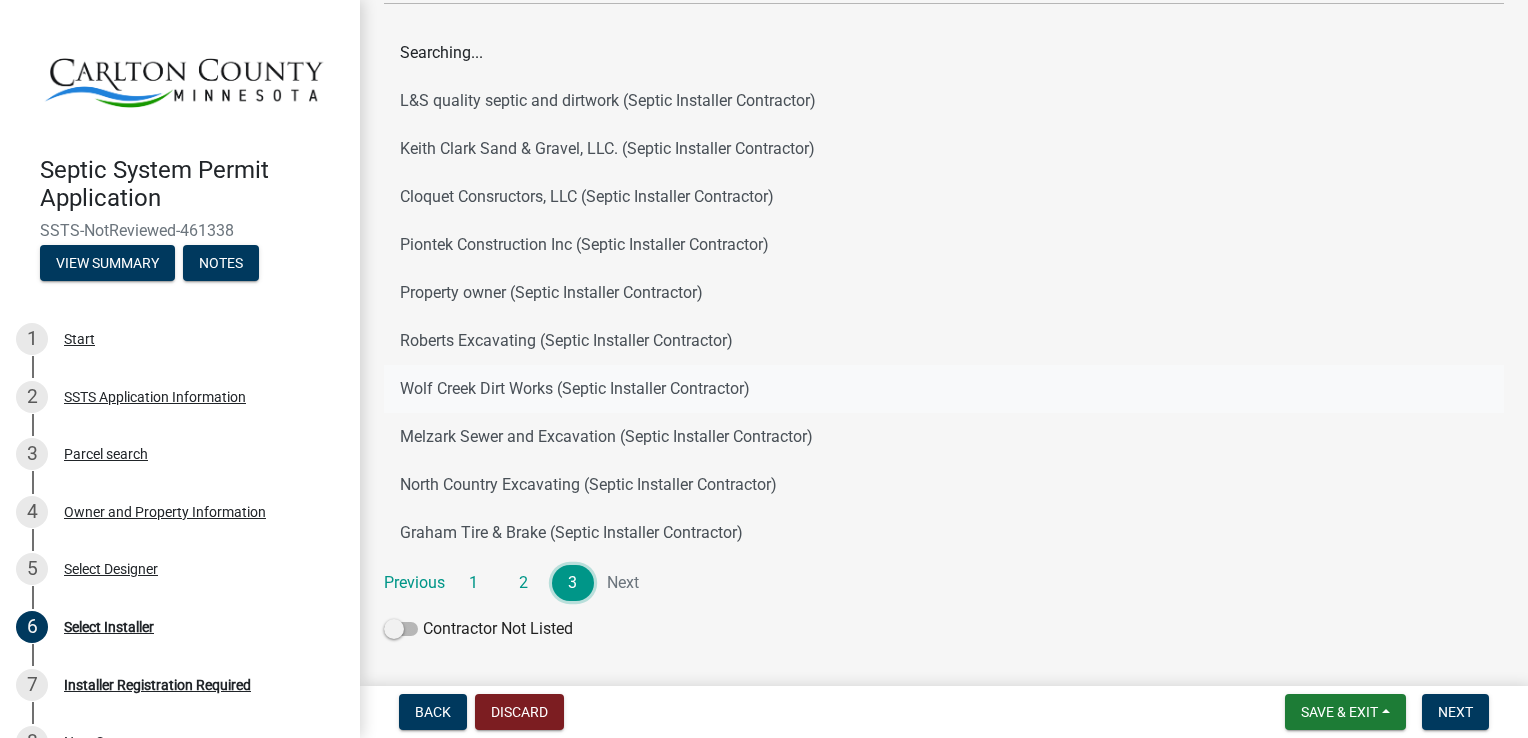 scroll, scrollTop: 64, scrollLeft: 0, axis: vertical 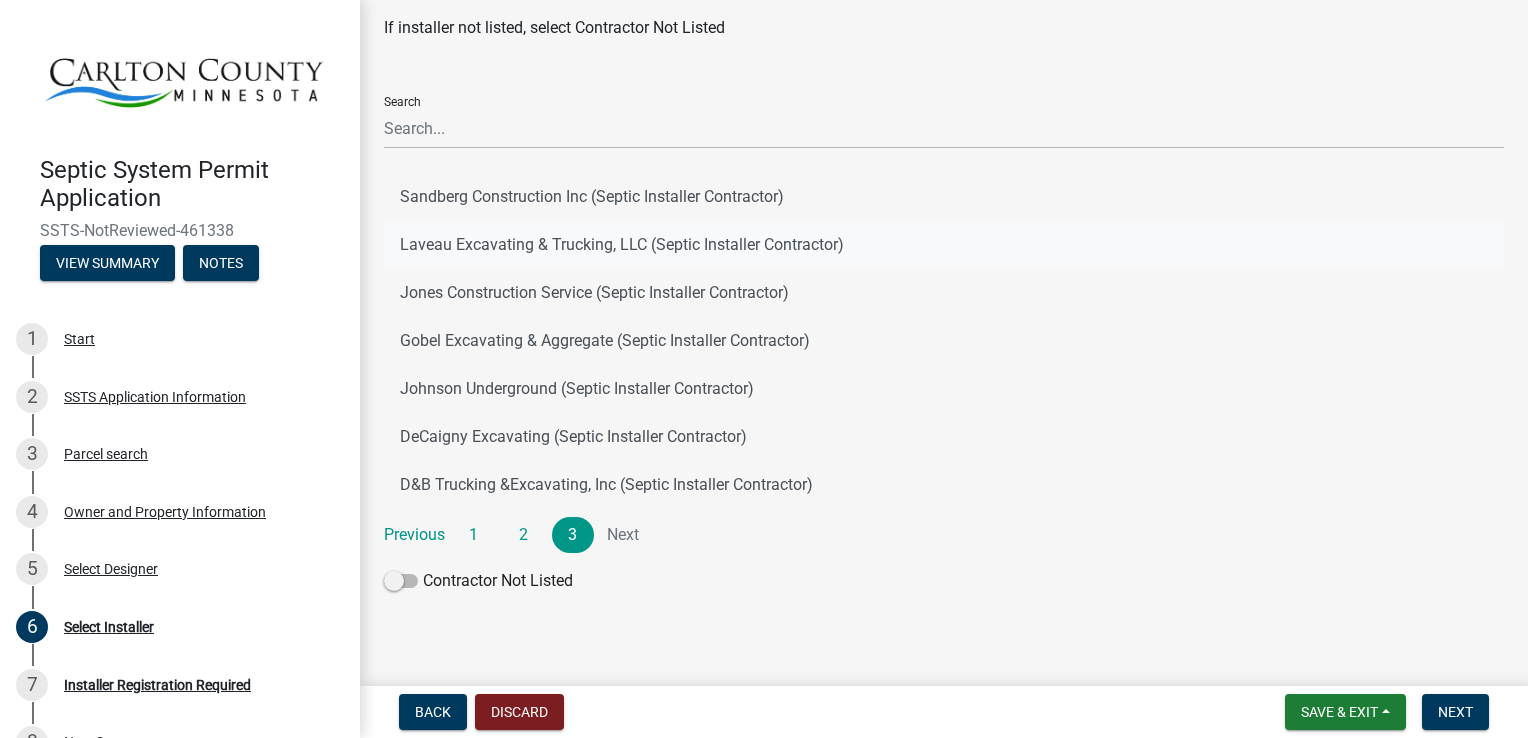 click on "Laveau Excavating & Trucking, LLC (Septic Installer Contractor)" 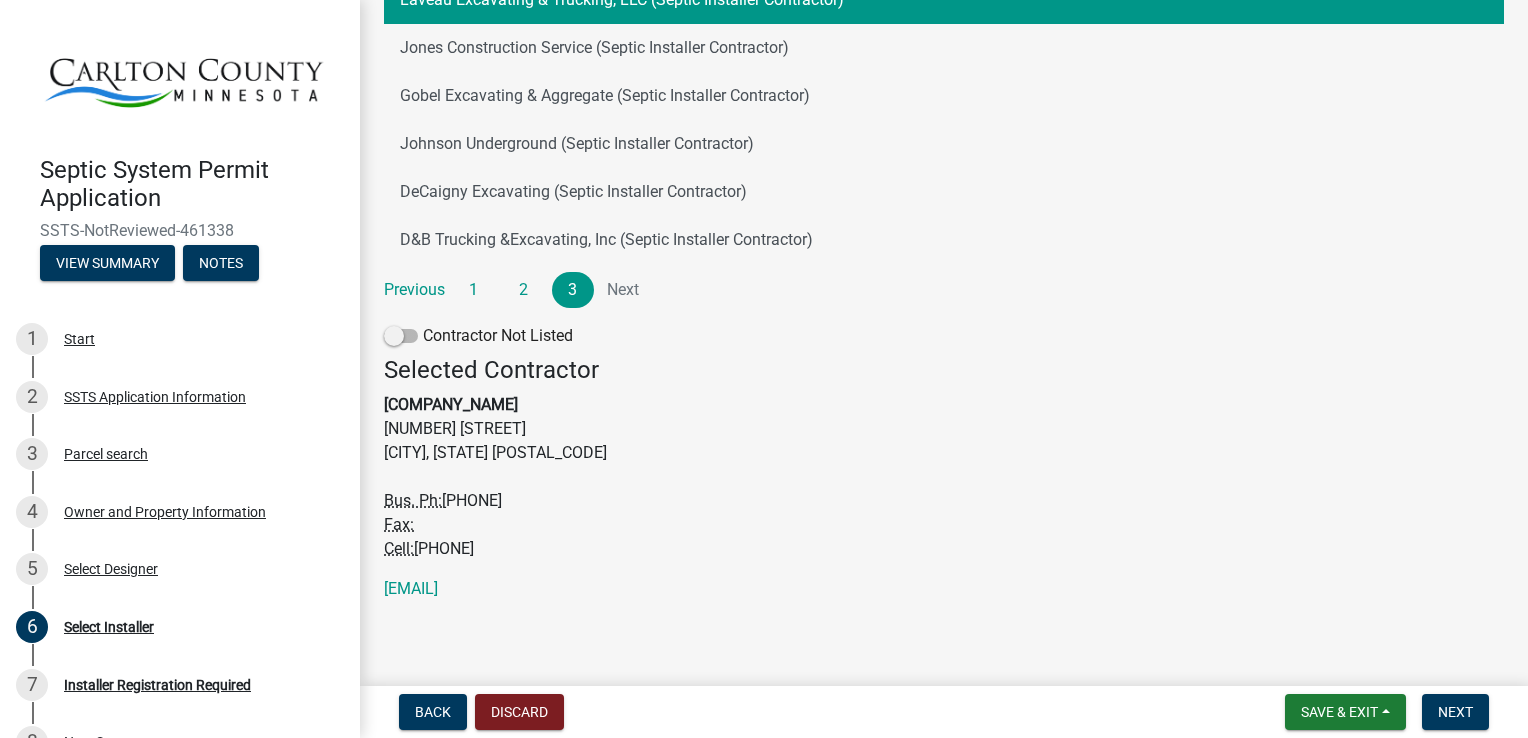 scroll, scrollTop: 209, scrollLeft: 0, axis: vertical 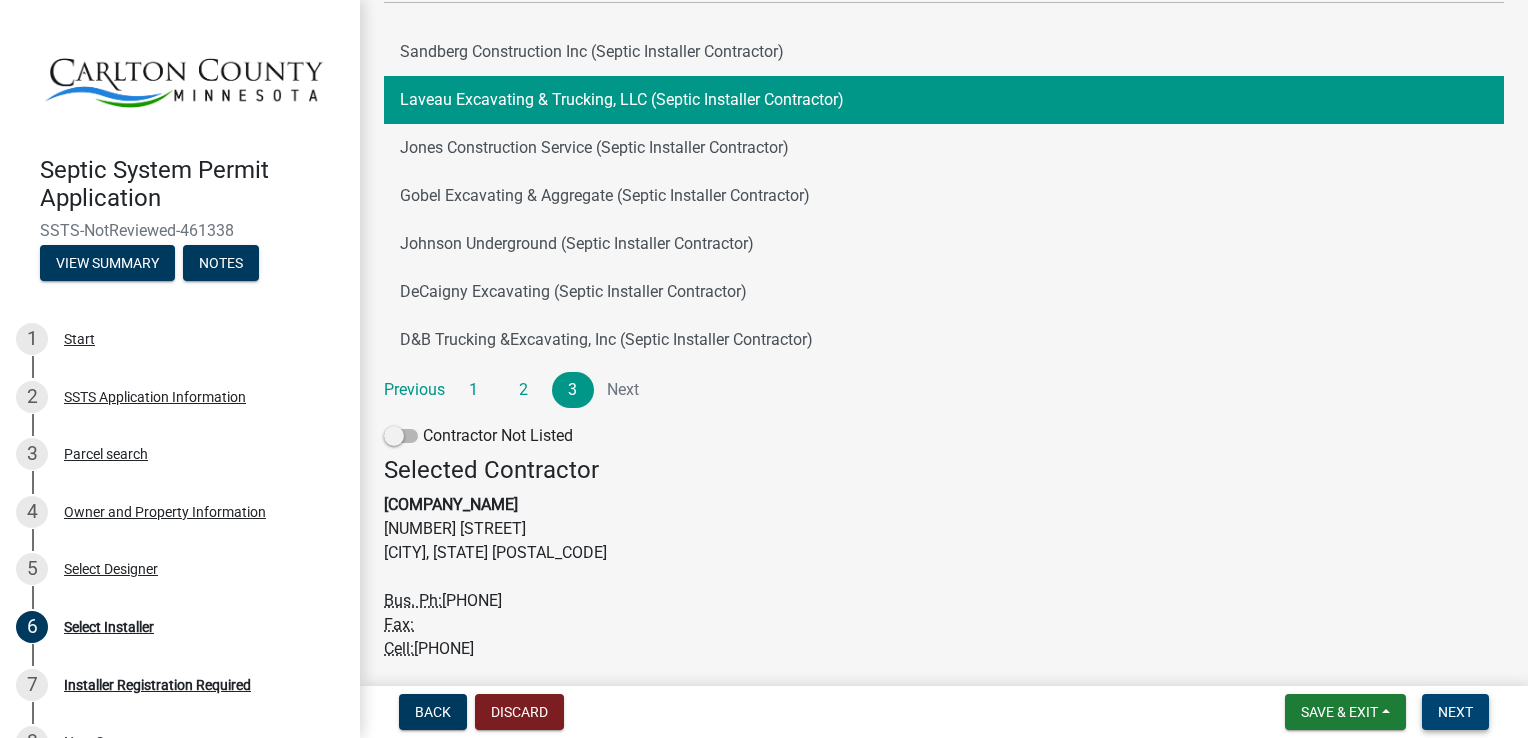 click on "Next" at bounding box center (1455, 712) 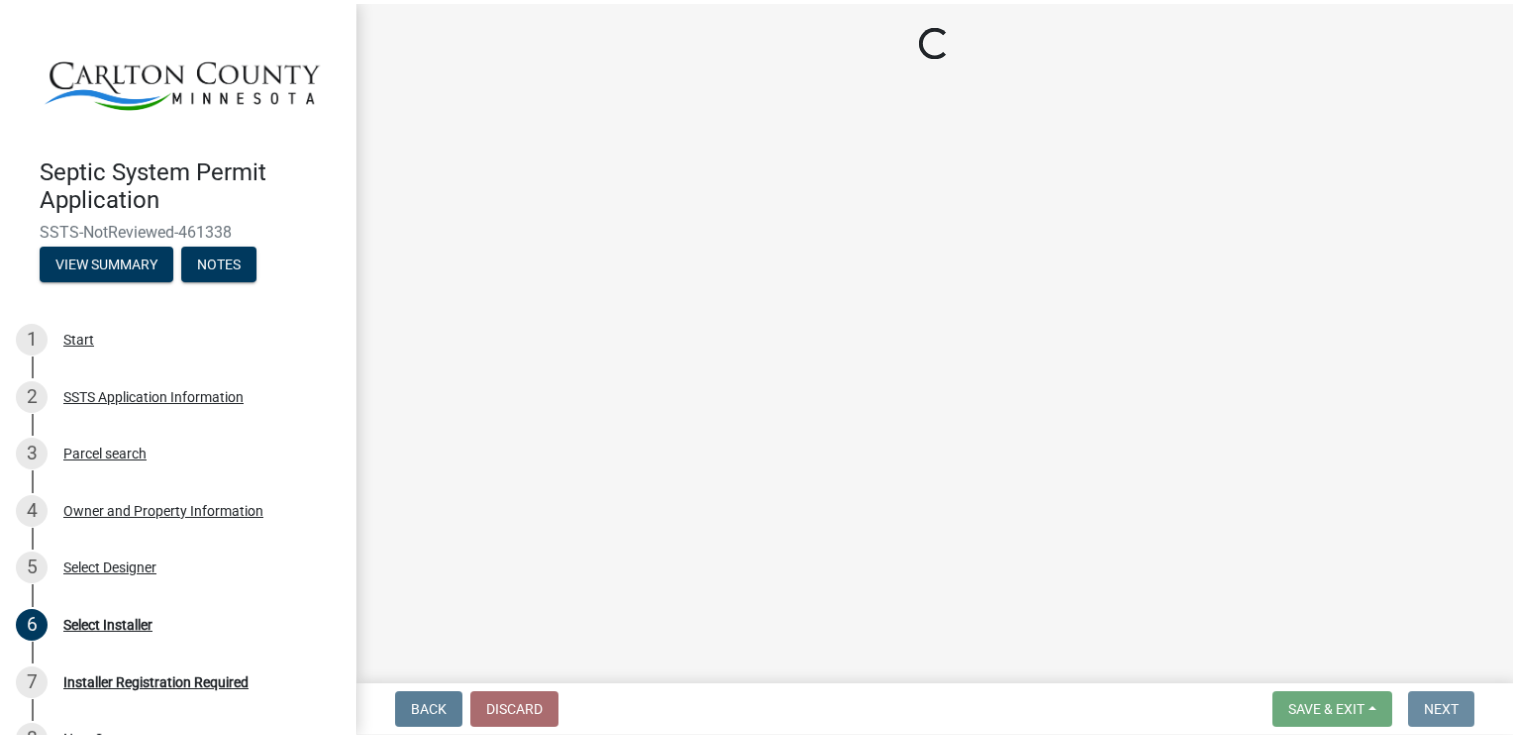 scroll, scrollTop: 0, scrollLeft: 0, axis: both 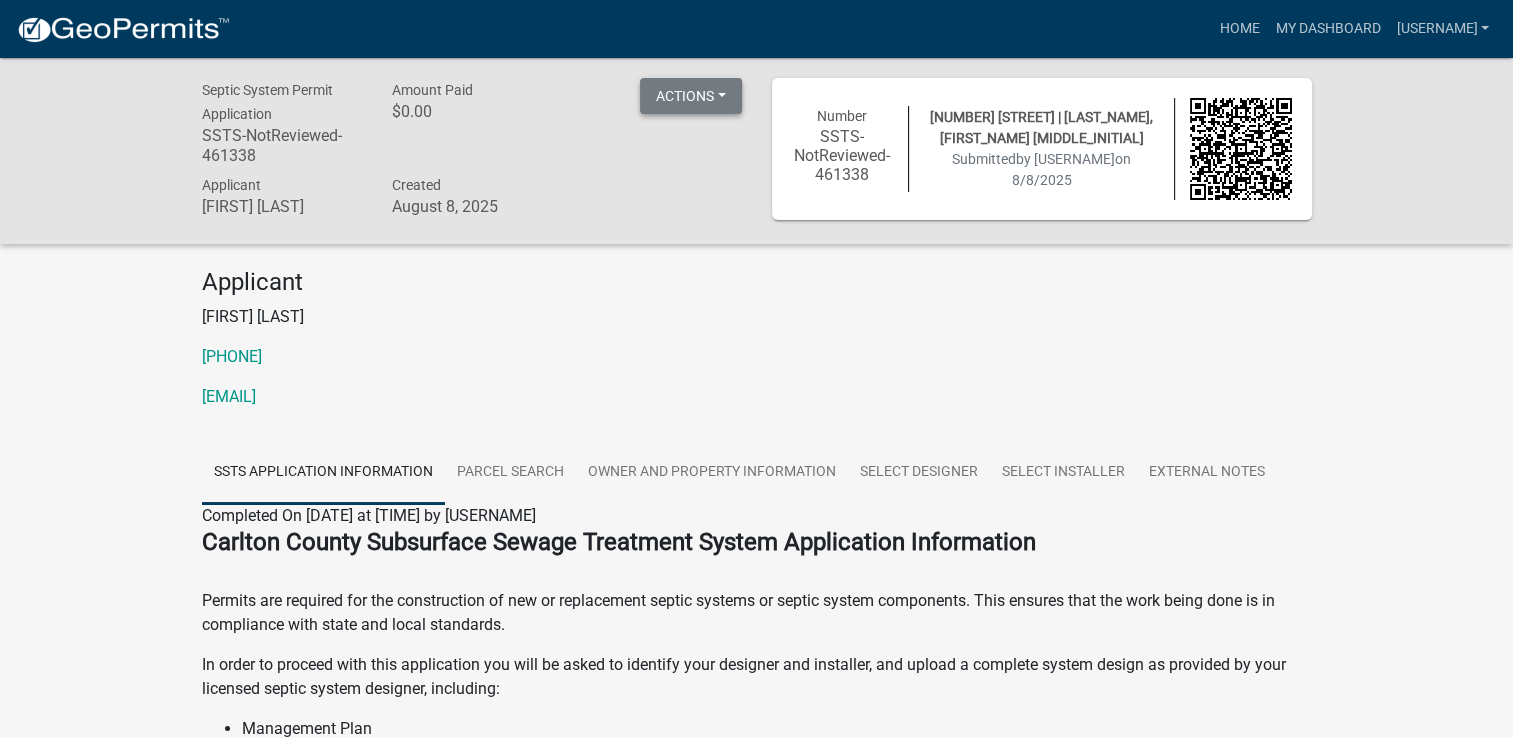 click on "Actions" at bounding box center [691, 96] 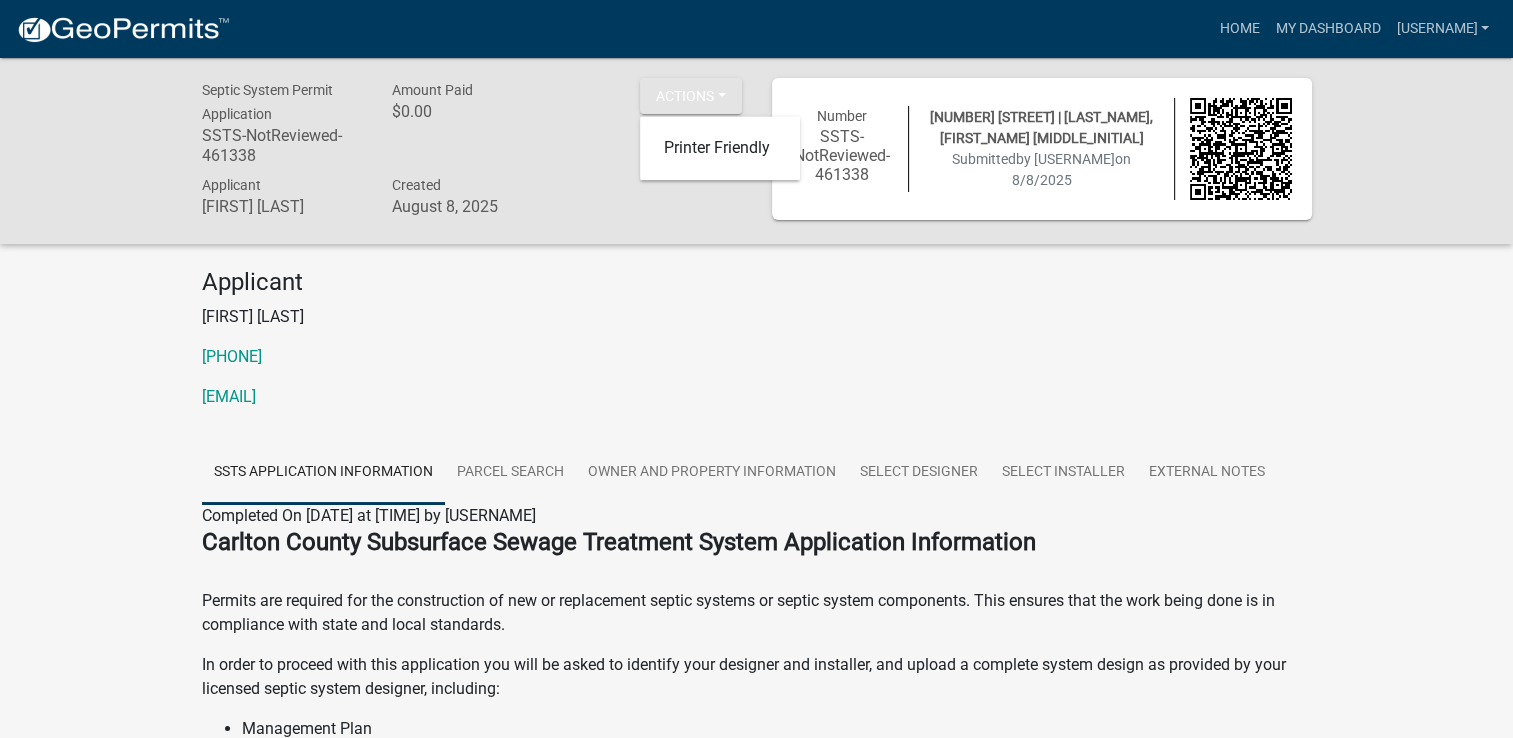 click on "Applicant [FIRST] [LAST] Created [DATE]" 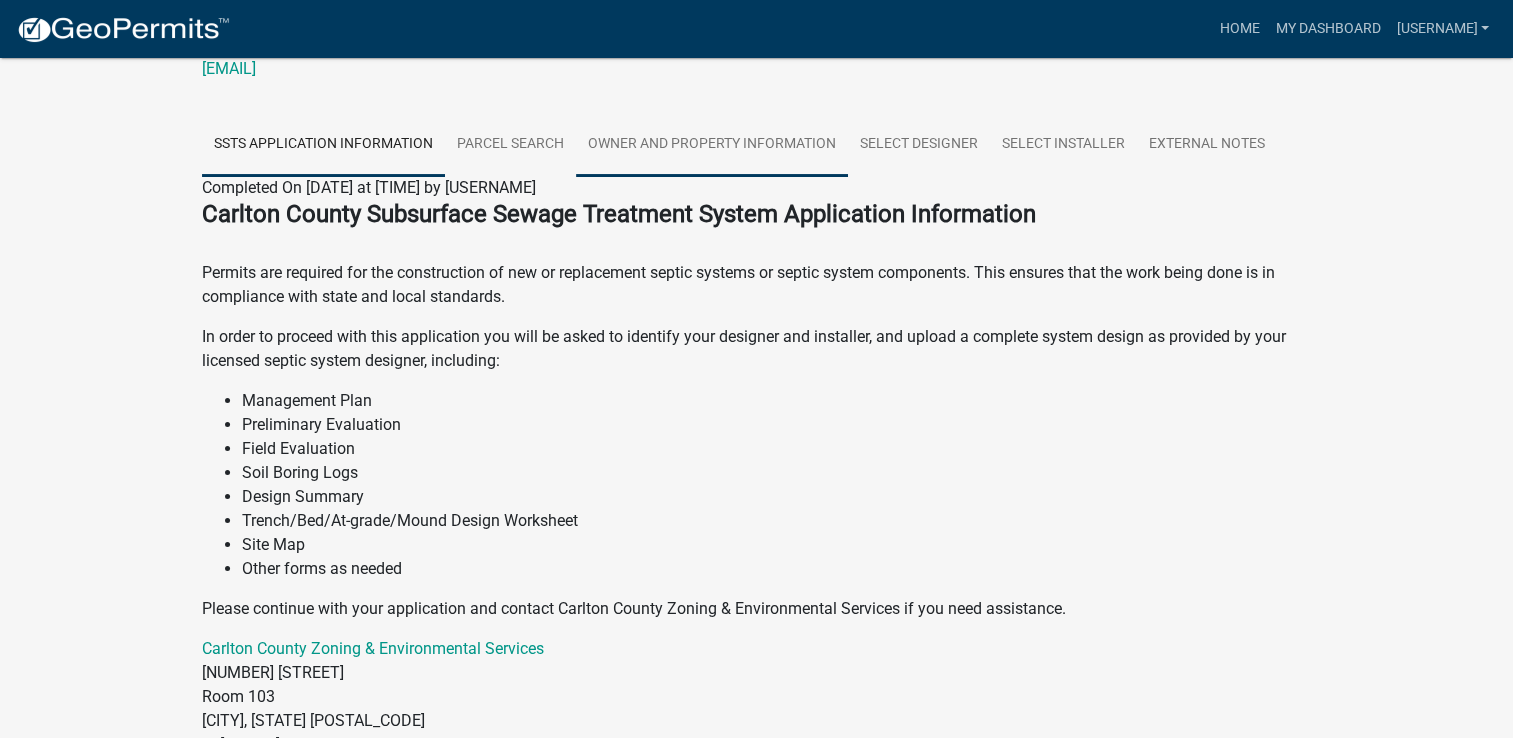 scroll, scrollTop: 0, scrollLeft: 0, axis: both 